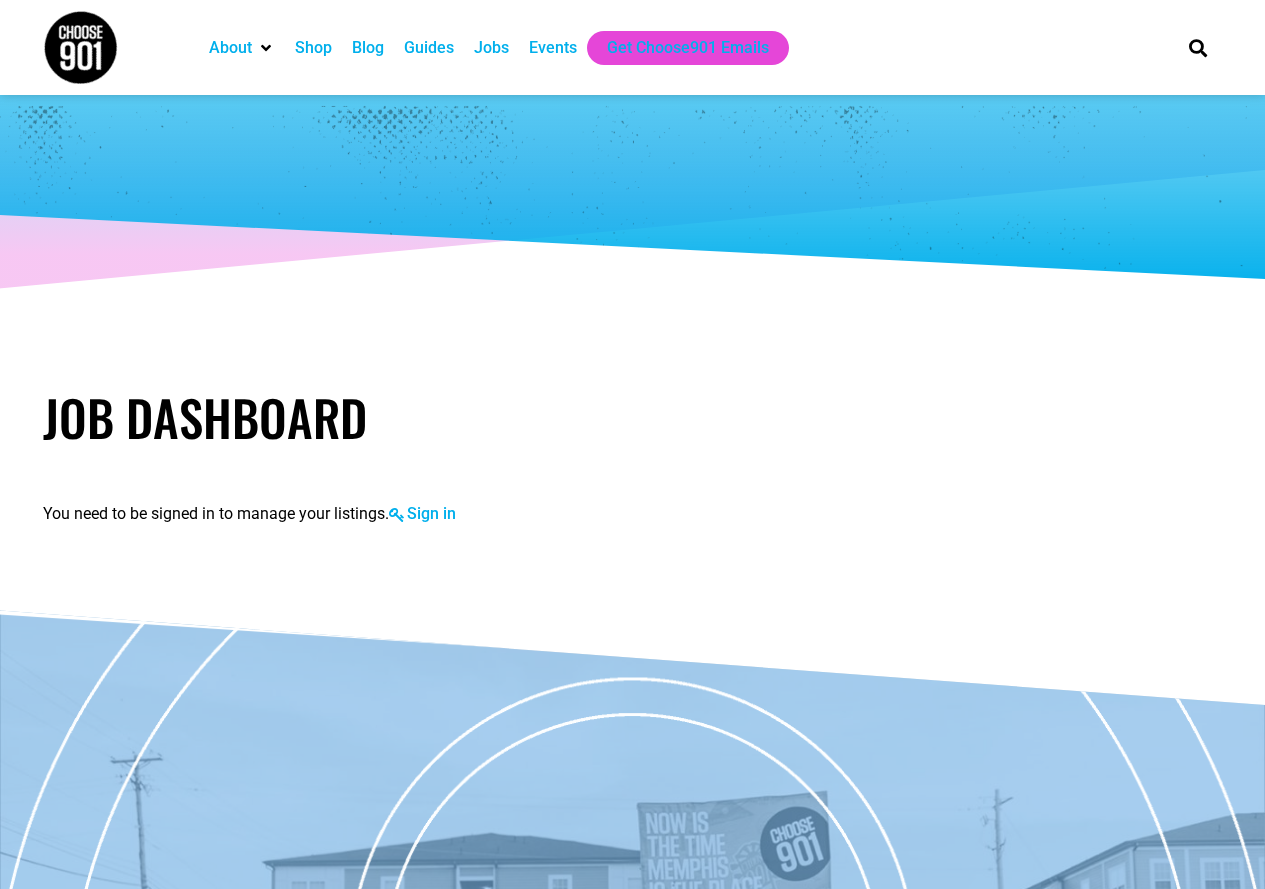 scroll, scrollTop: 0, scrollLeft: 0, axis: both 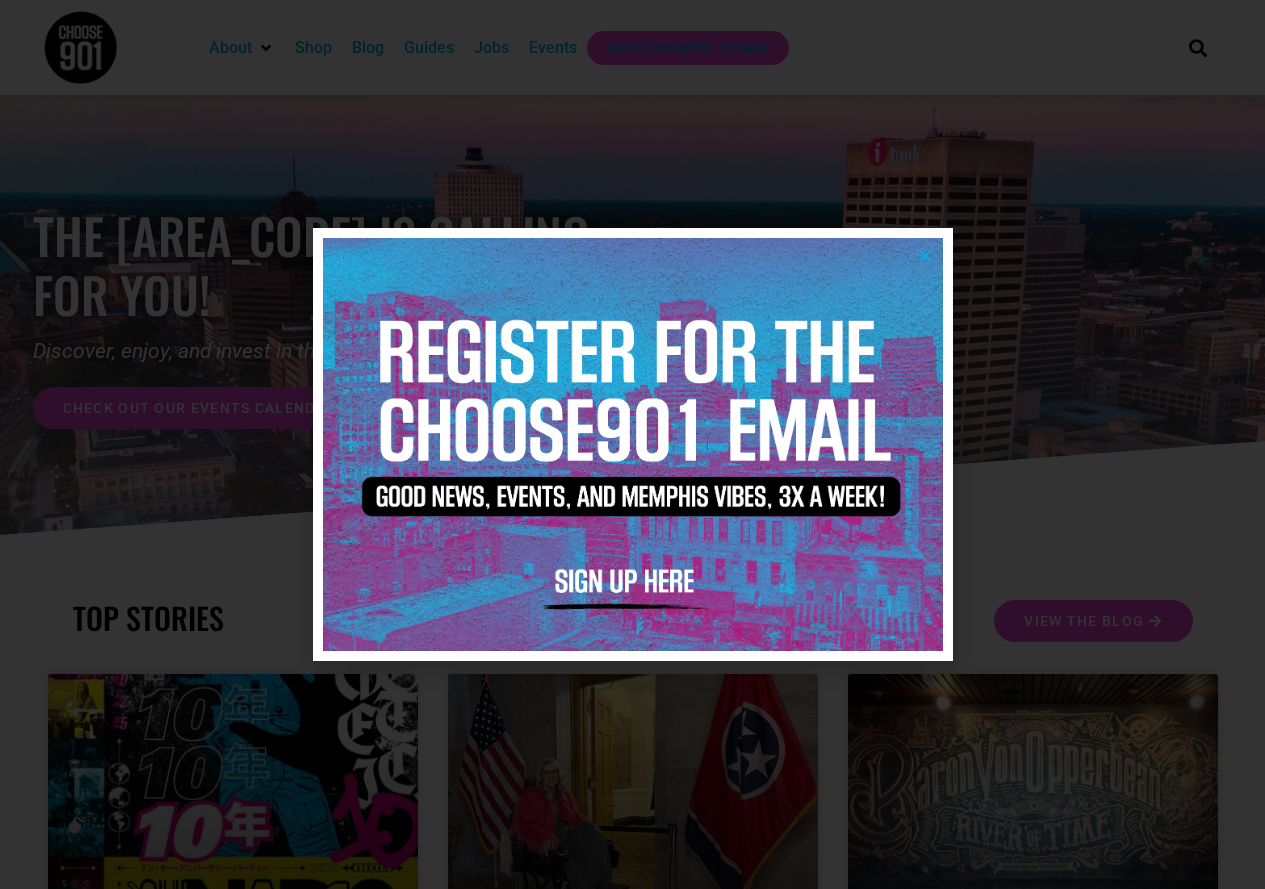 click at bounding box center (632, 444) 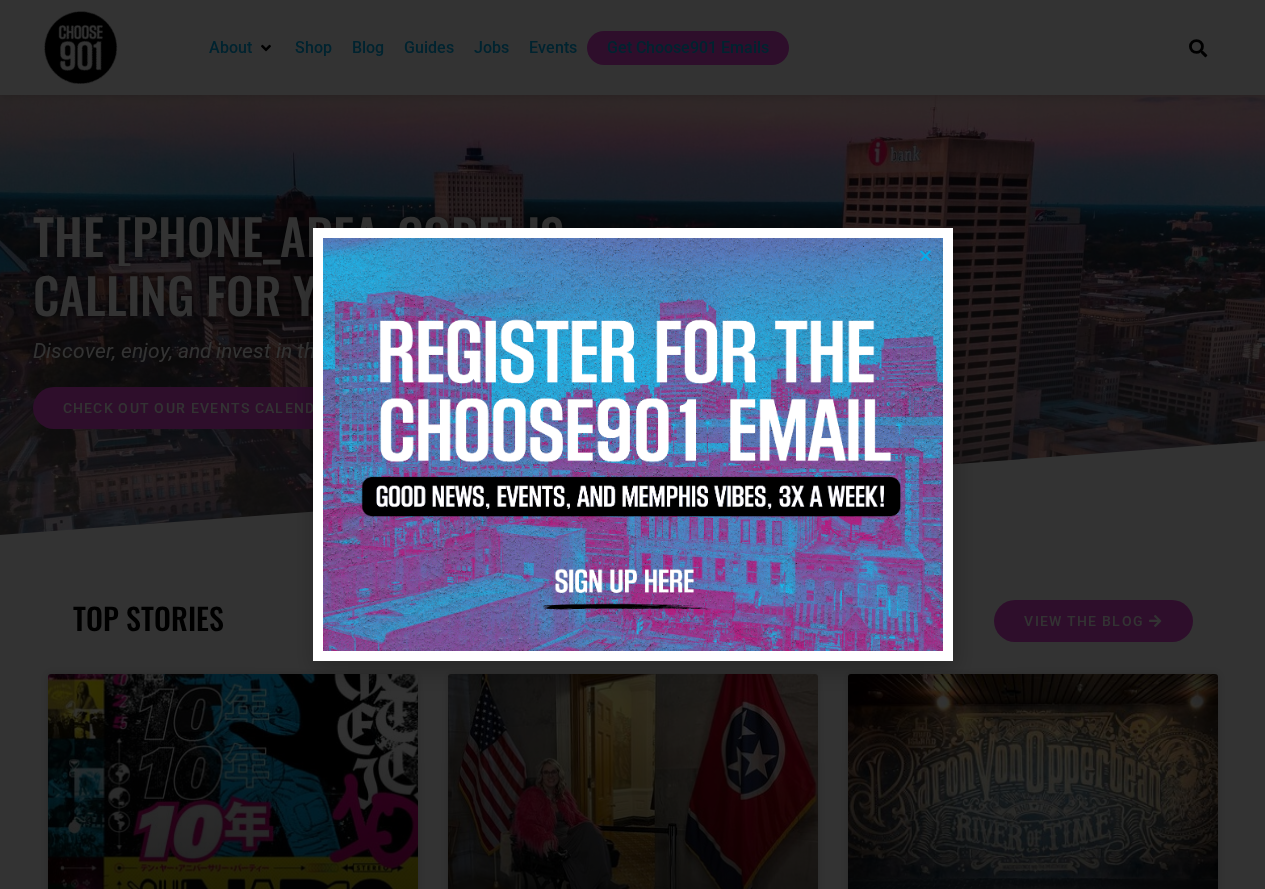 scroll, scrollTop: 0, scrollLeft: 0, axis: both 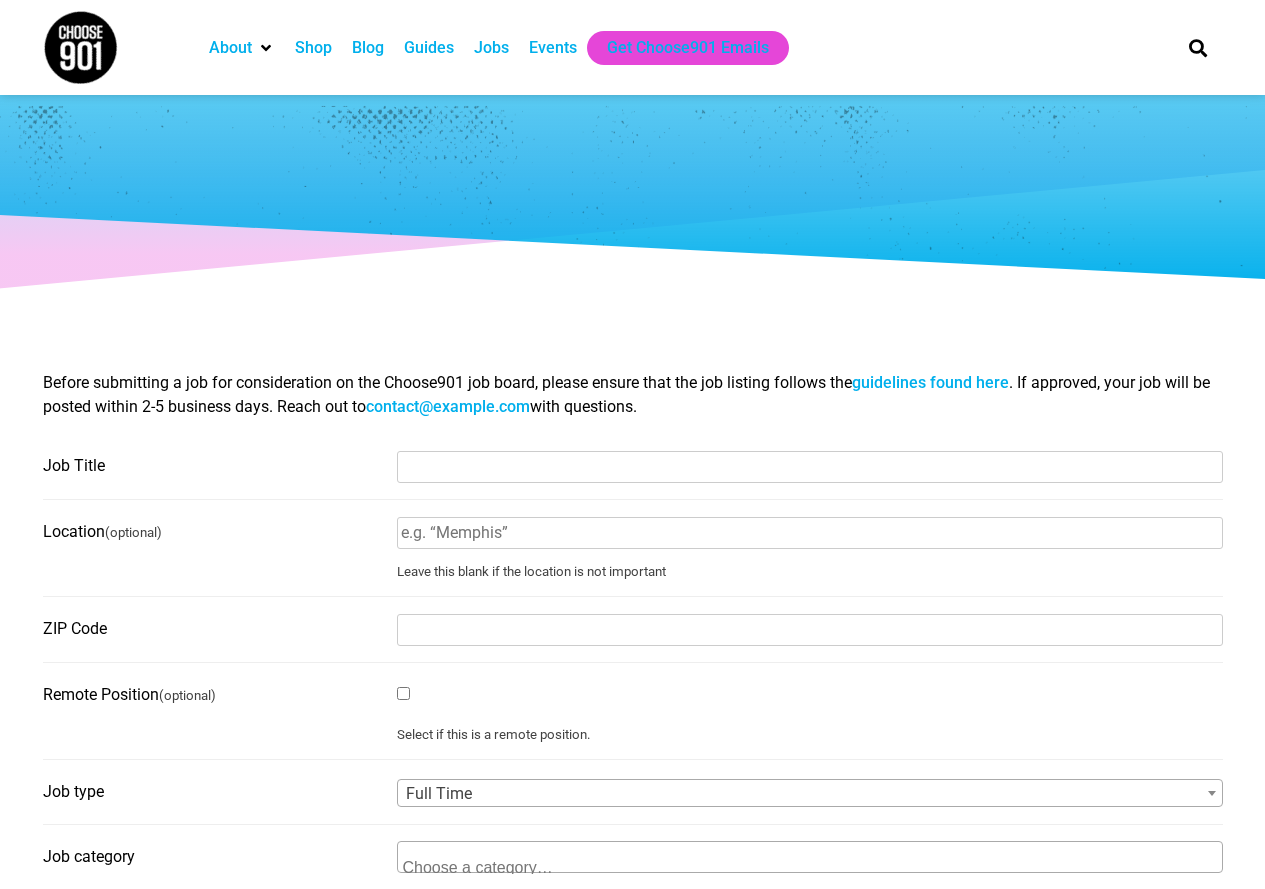select 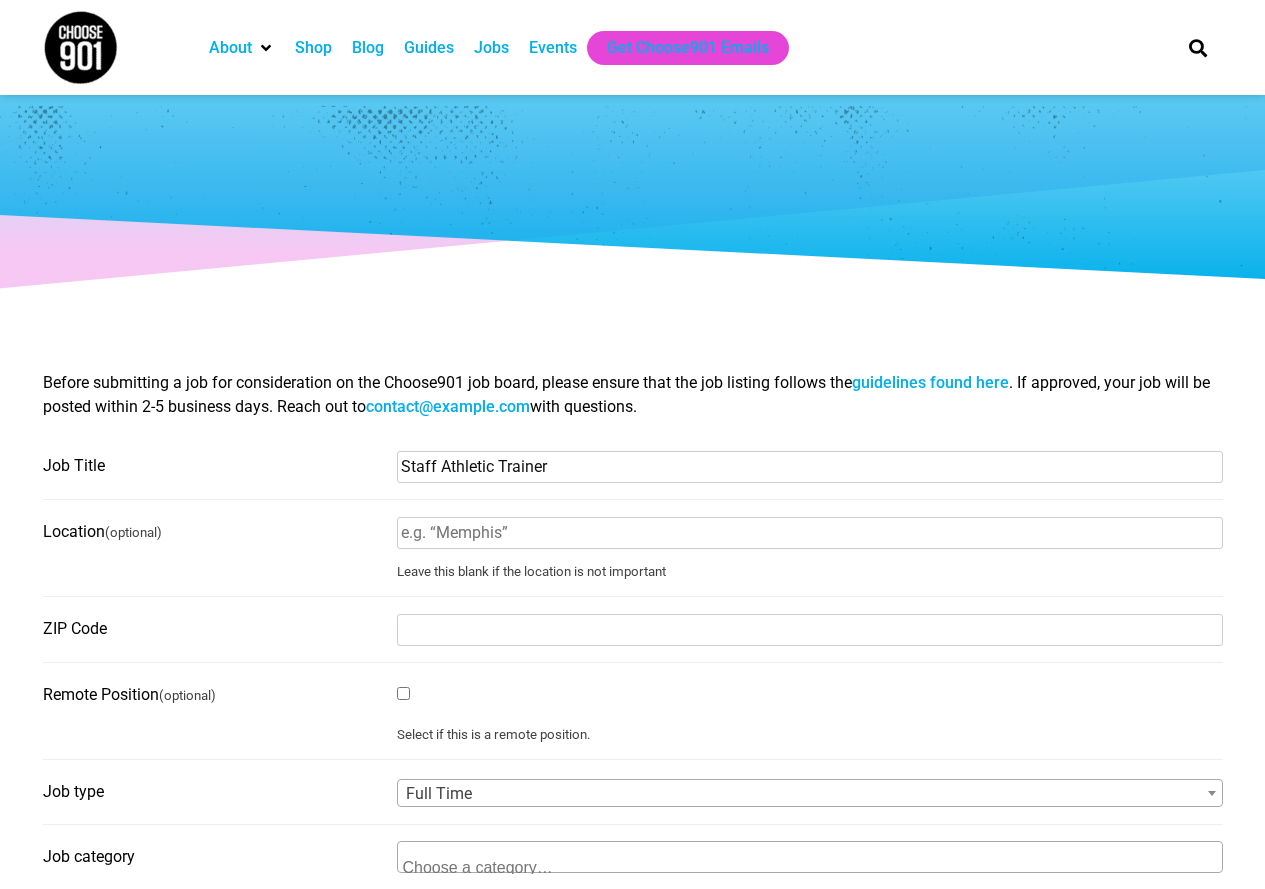 type on "Staff Athletic Trainer" 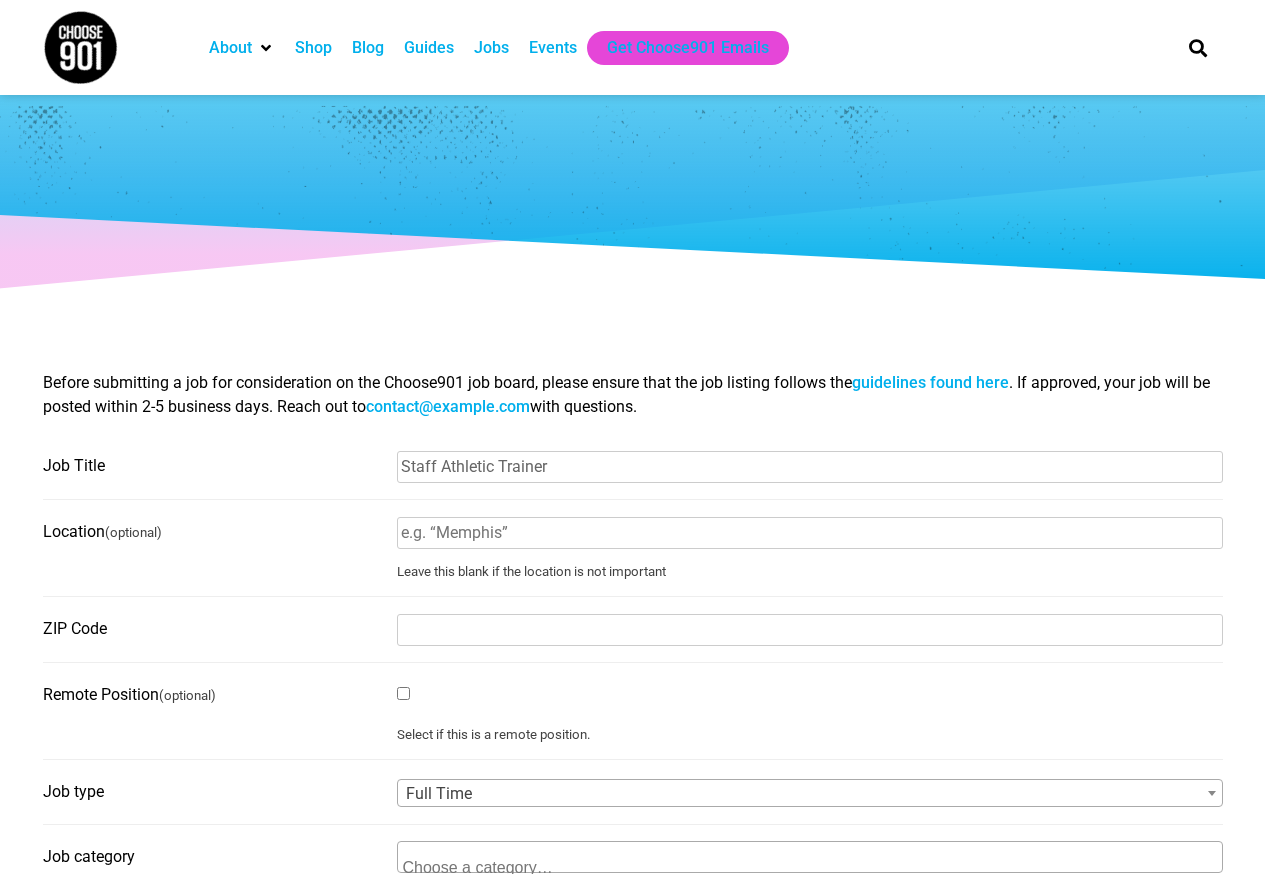 click on "Location  (optional)" at bounding box center [810, 533] 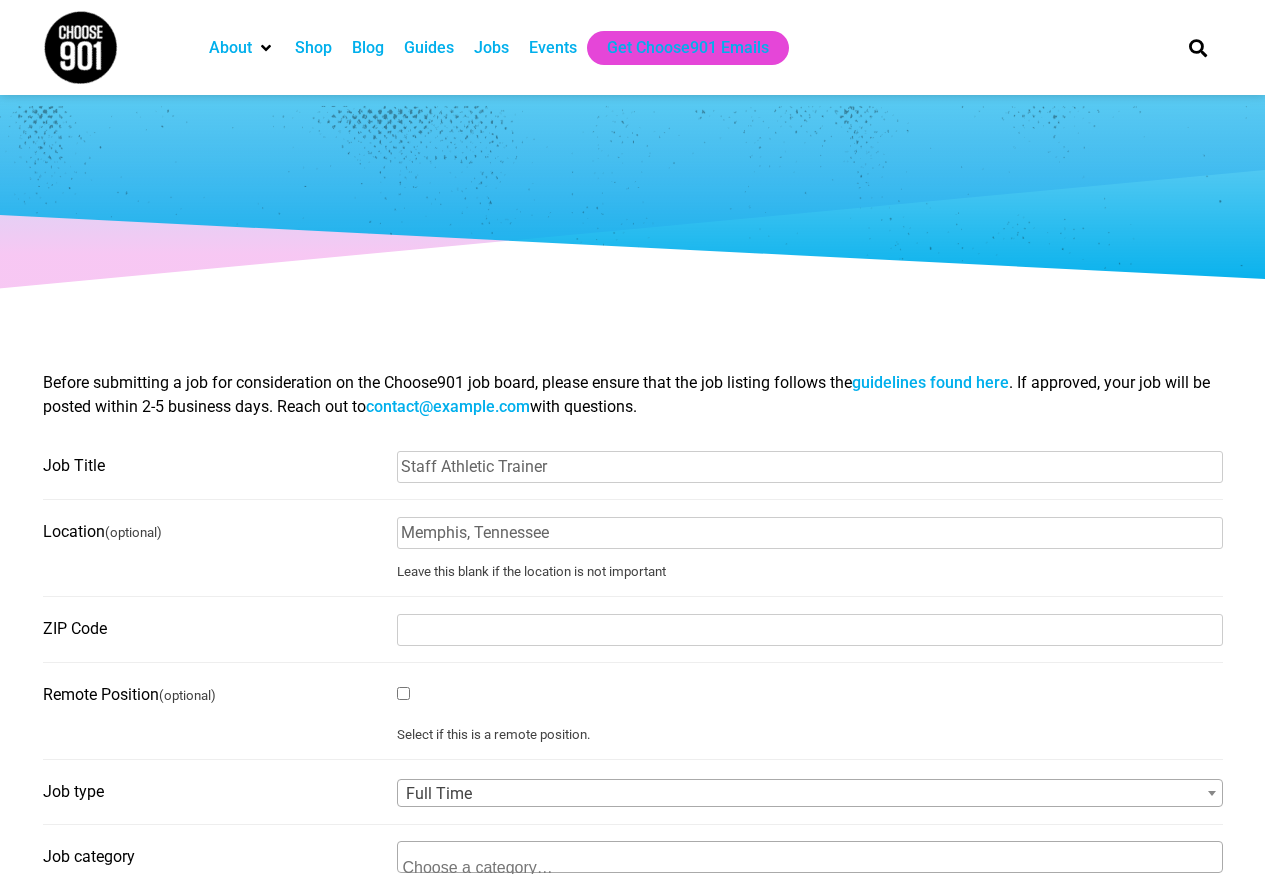 click on "ZIP Code" at bounding box center (810, 630) 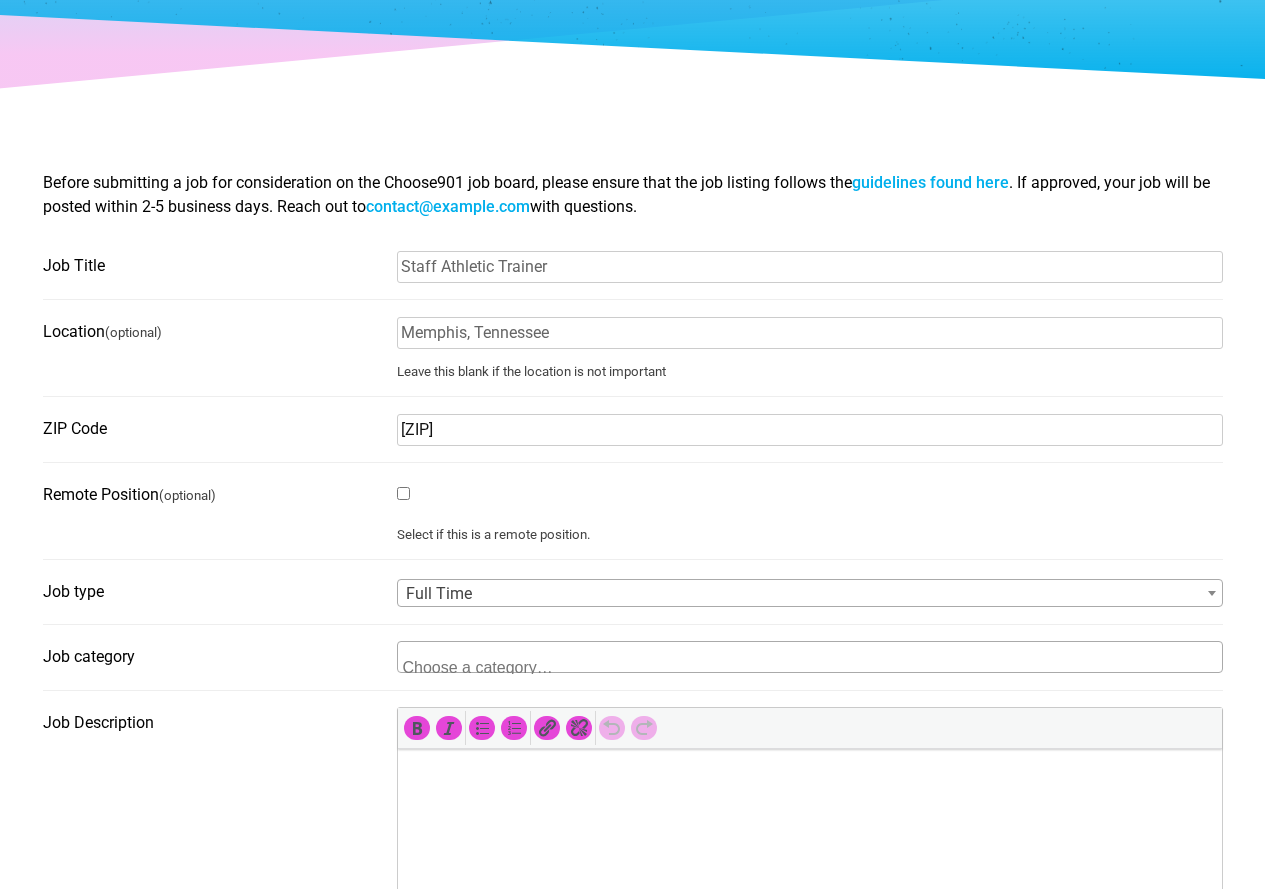 scroll, scrollTop: 300, scrollLeft: 0, axis: vertical 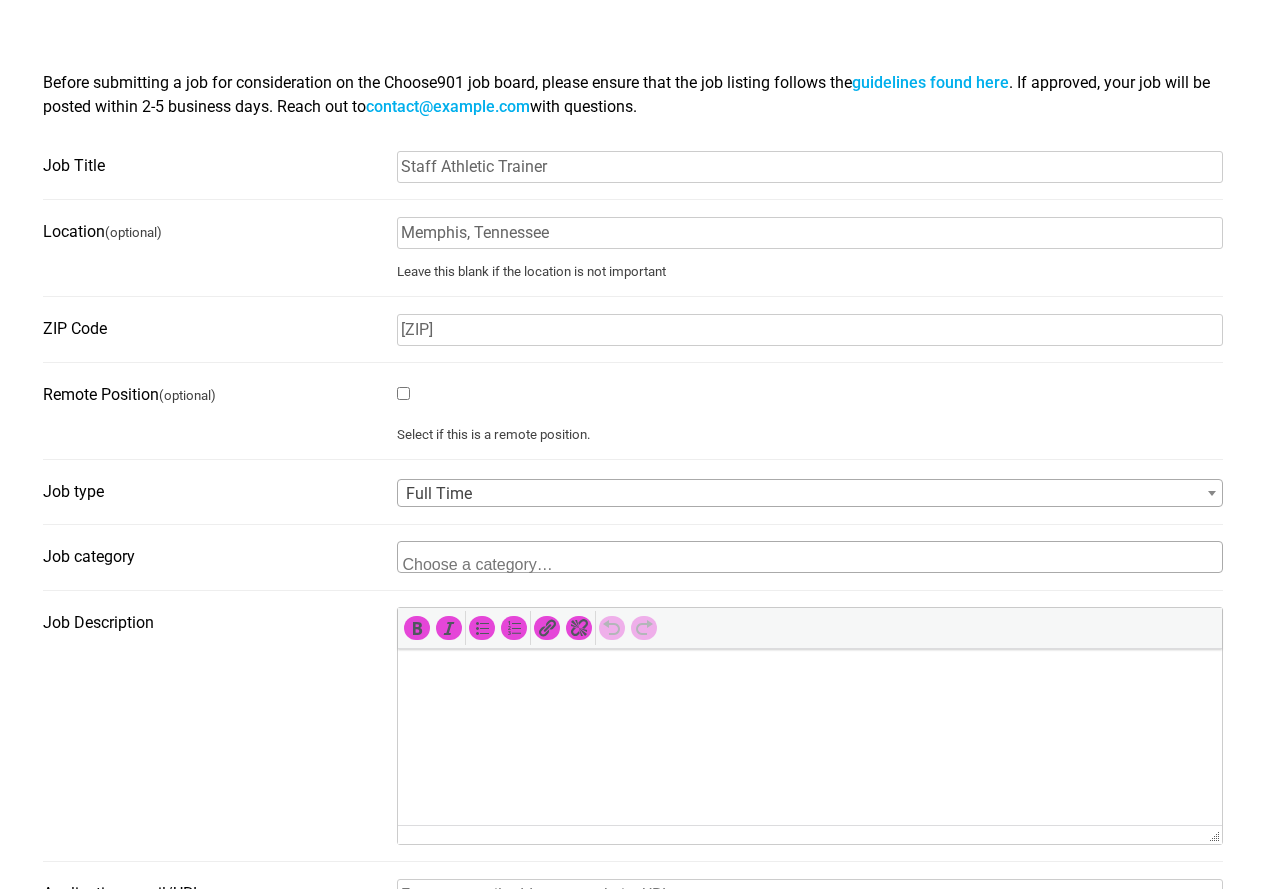 click at bounding box center (495, 558) 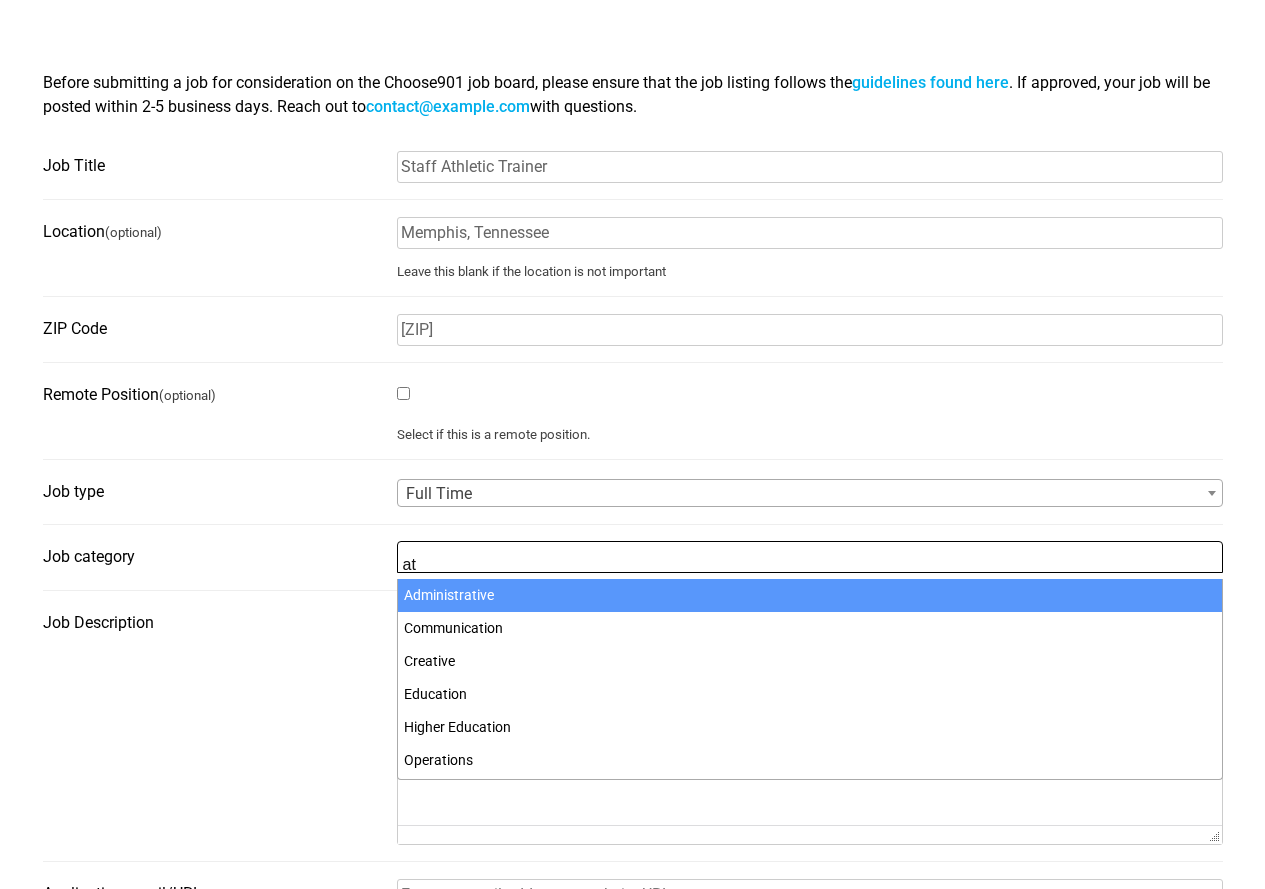 type on "a" 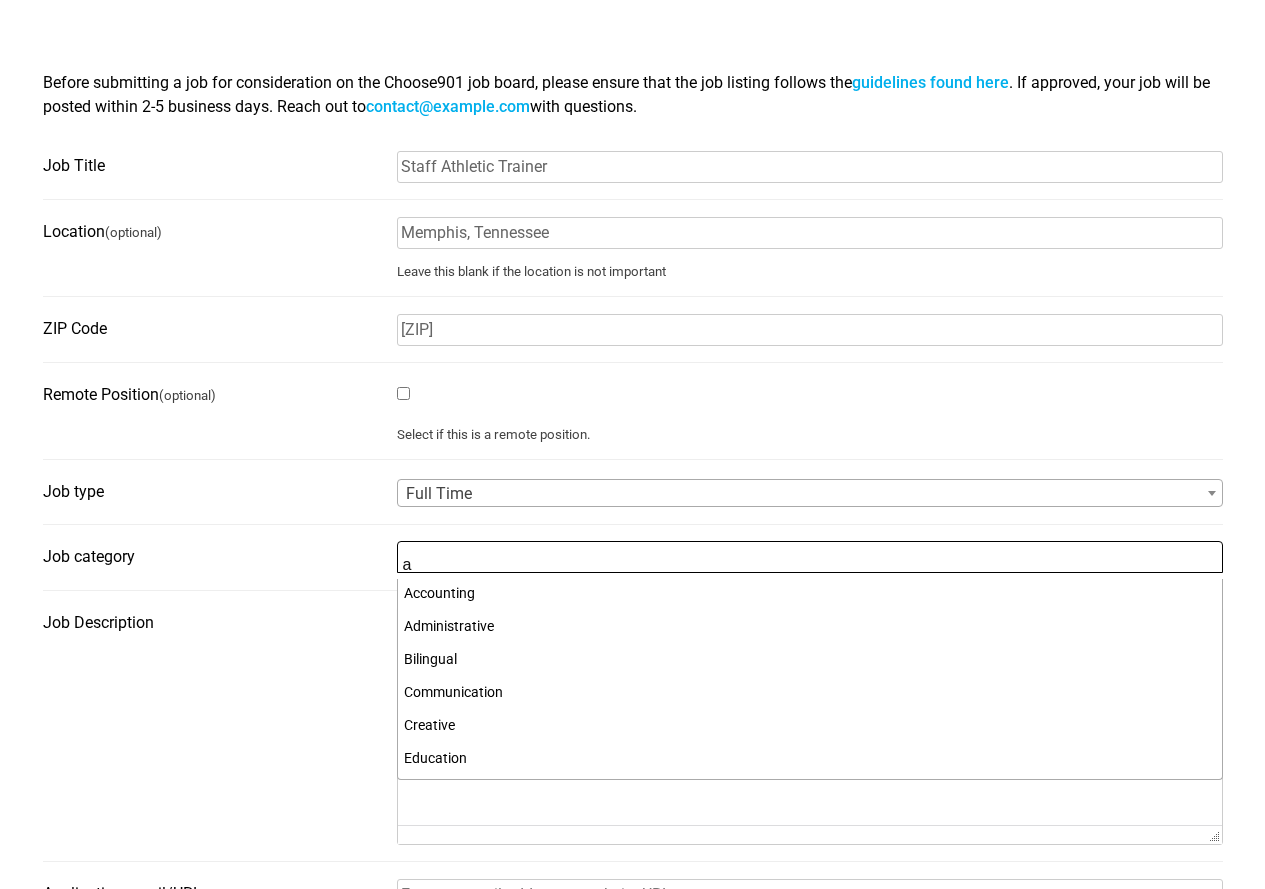 scroll, scrollTop: 0, scrollLeft: 0, axis: both 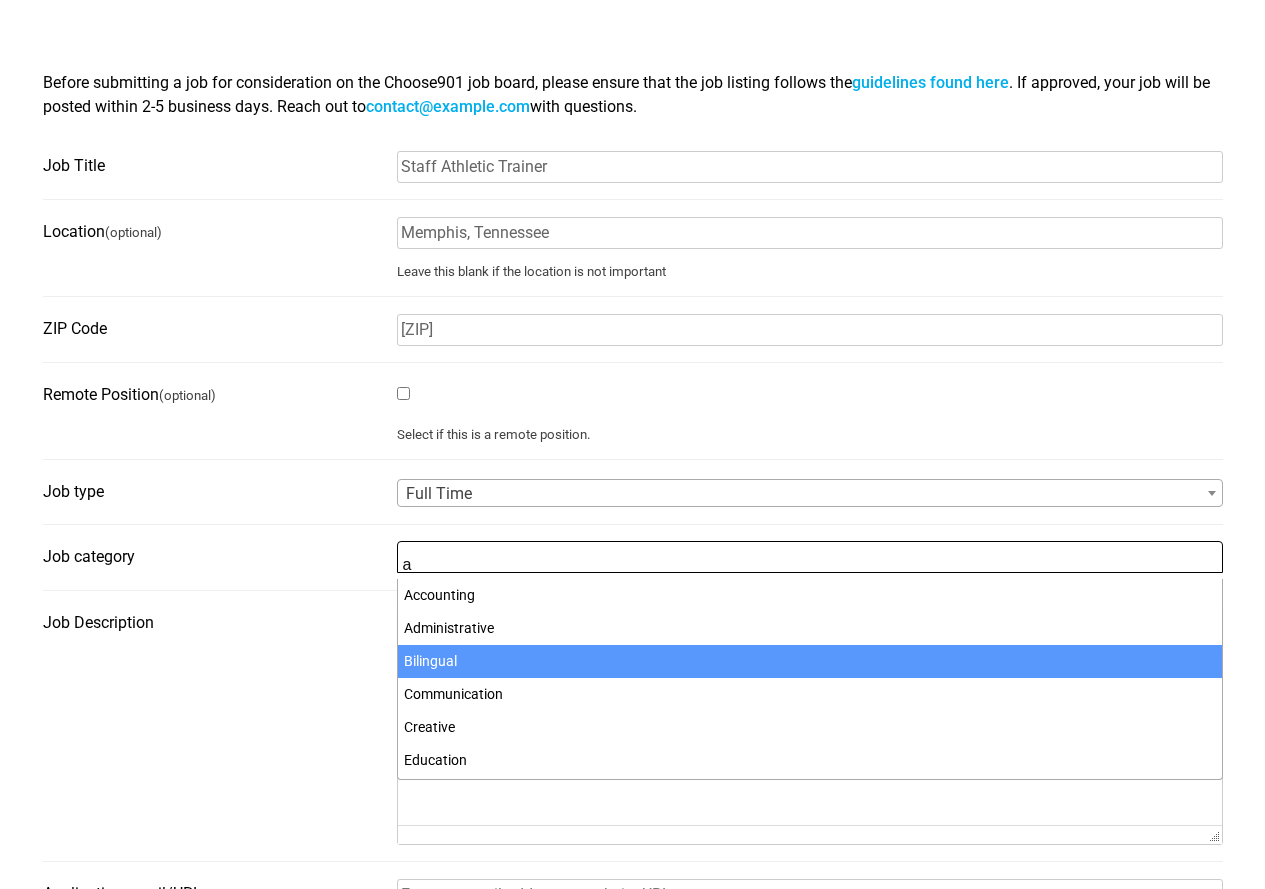 type 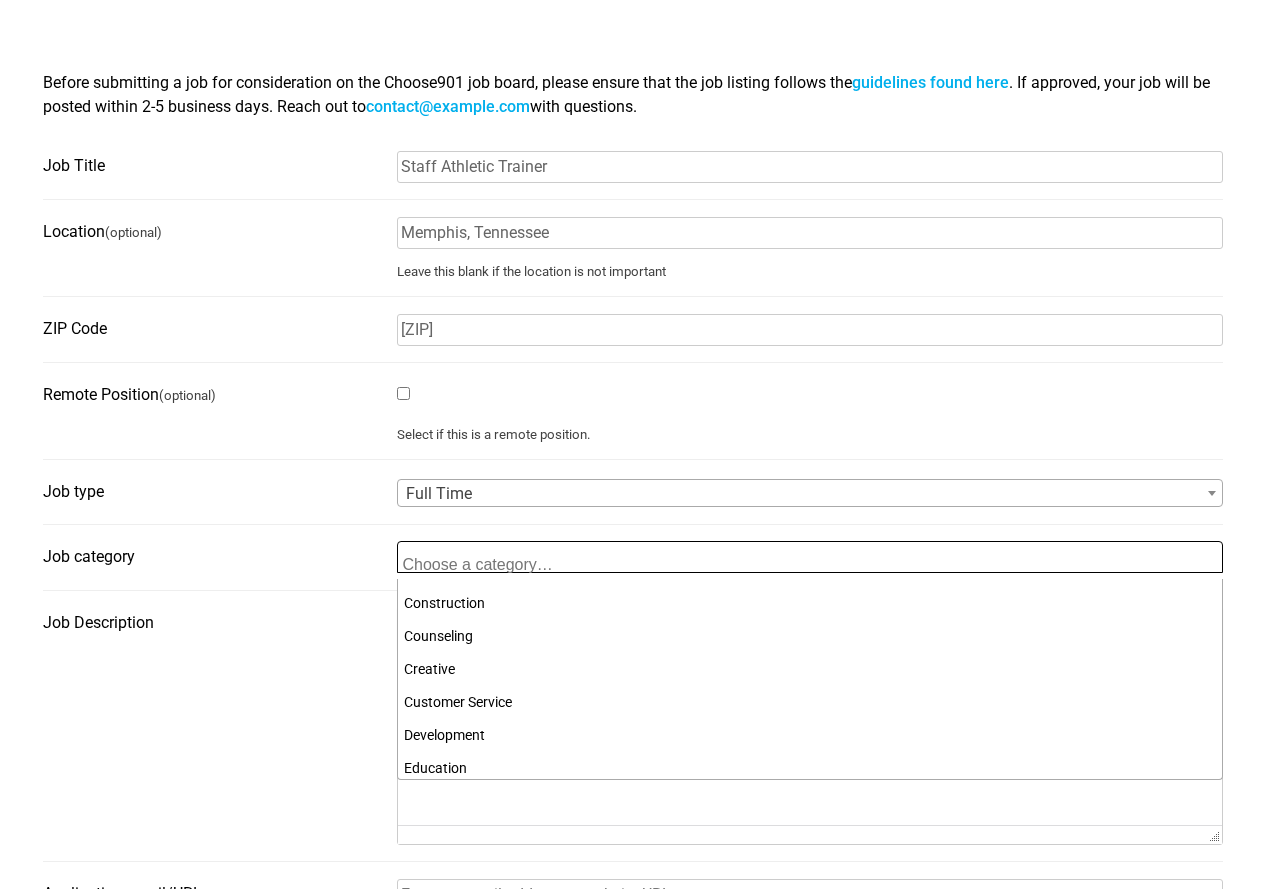 scroll, scrollTop: 0, scrollLeft: 0, axis: both 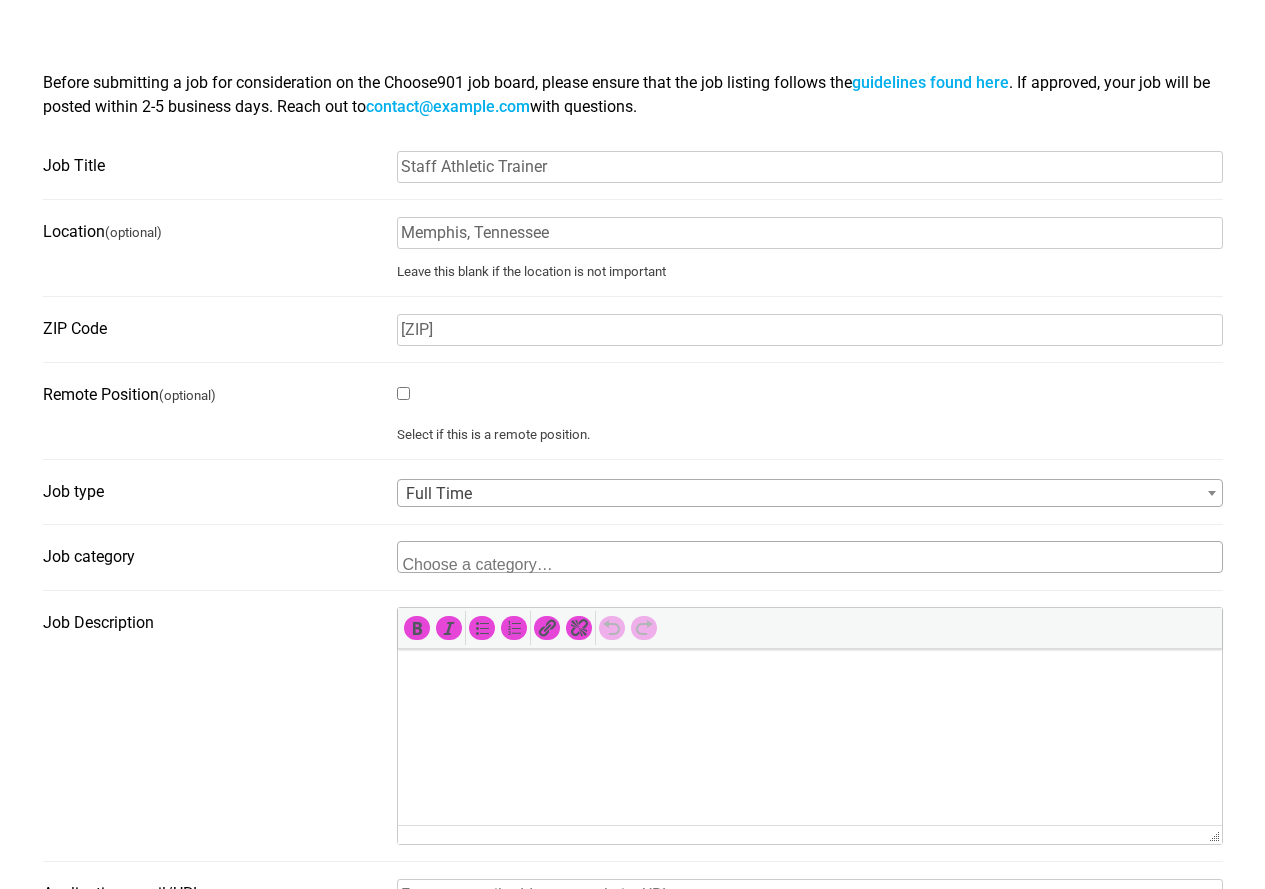 click on "Before submitting a job for consideration on the Choose901 job board, please ensure that the job listing follows the  guidelines found here . If approved, your job will be posted within 2-5 business days. Reach out to  contact@choose901.com  with questions.
Have an account?
Sign in
Job Title
Staff Athletic Trainer
Location  (optional)
Memphis, Tennessee
Leave this blank if the location is not important
ZIP Code
38112
Remote Position  (optional)
Select if this is a remote position.
Job type
Choose job type…
Full Time
Part Time
Full Time
Job category
Accounting
Administrative
Bilingual
Communication
Construction
Counseling
Creative" at bounding box center [632, 909] 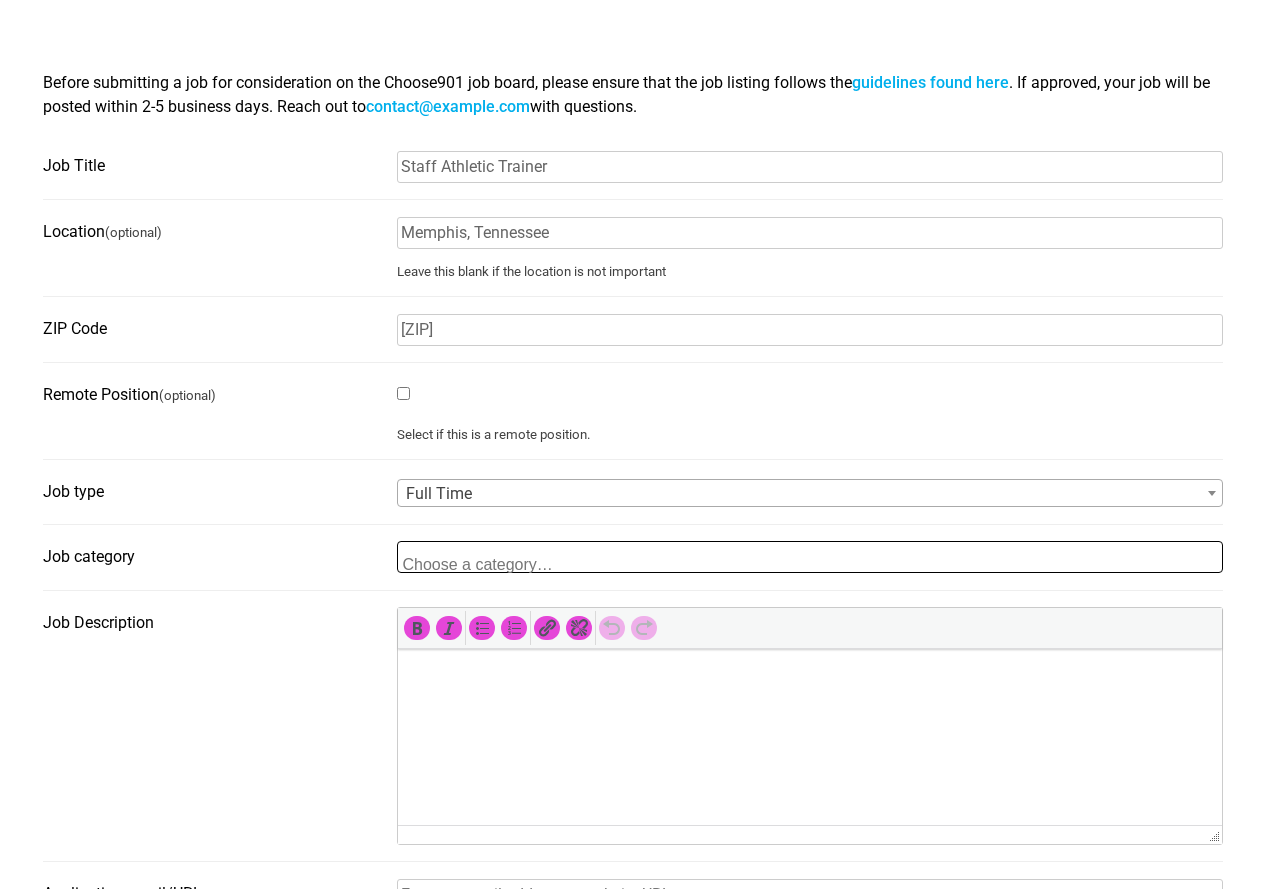 click at bounding box center [810, 557] 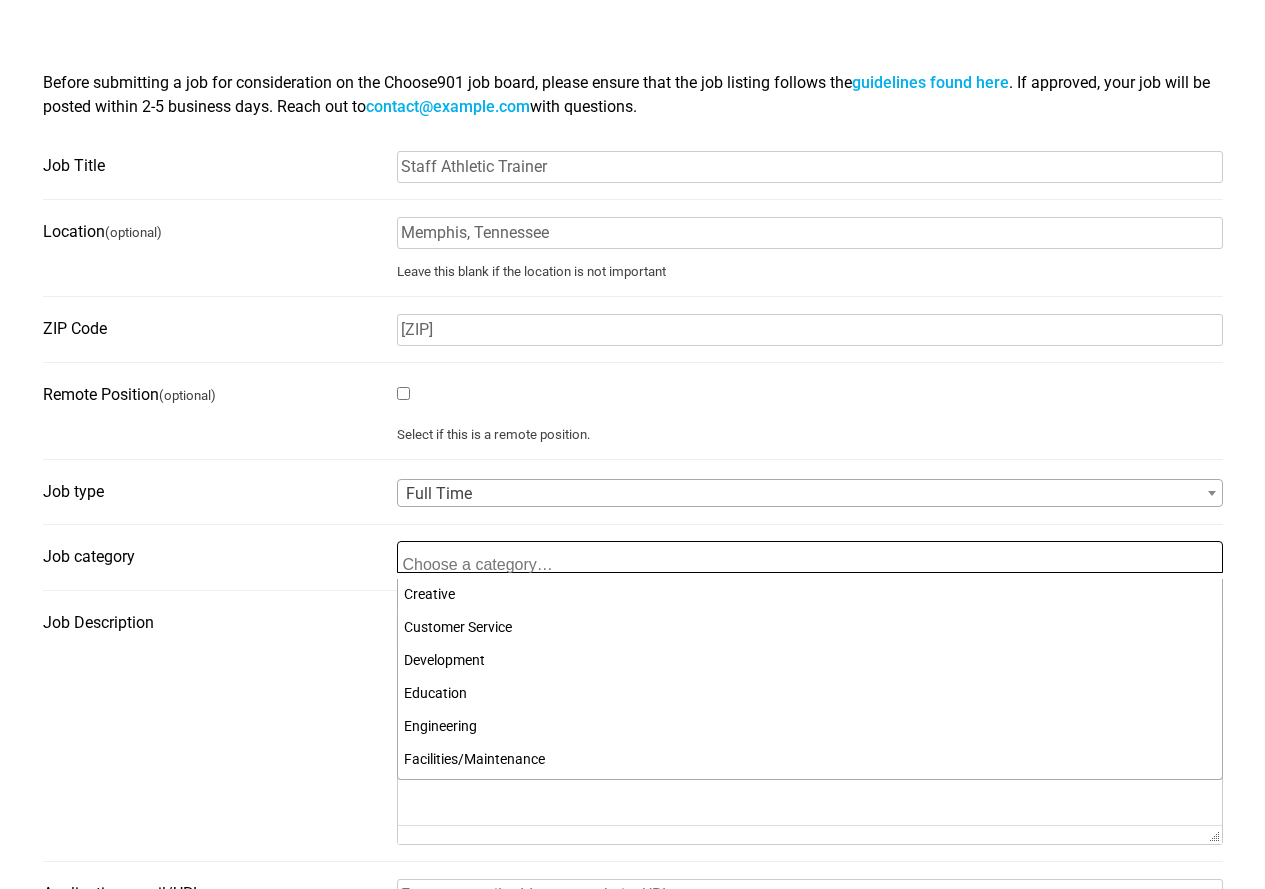 scroll, scrollTop: 200, scrollLeft: 0, axis: vertical 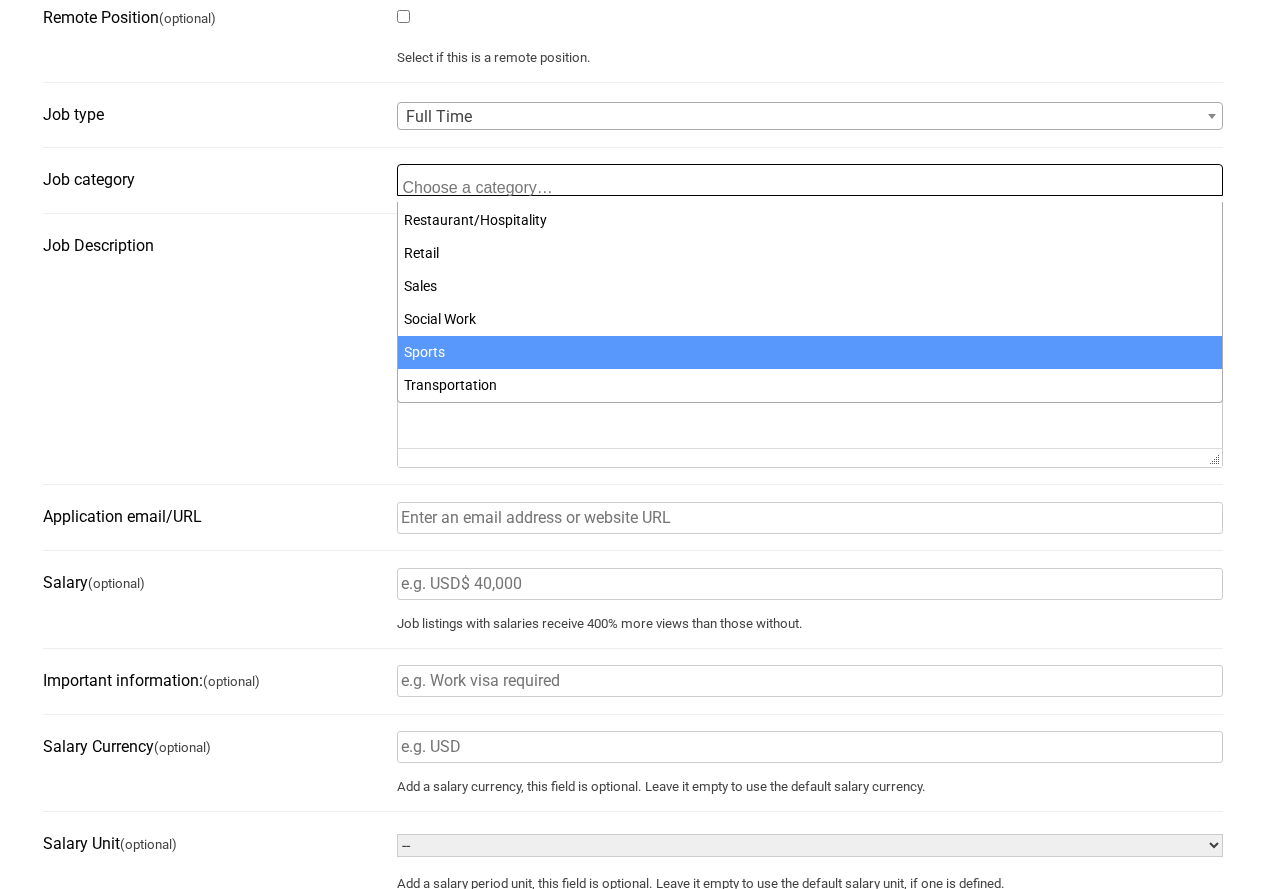 select on "2987" 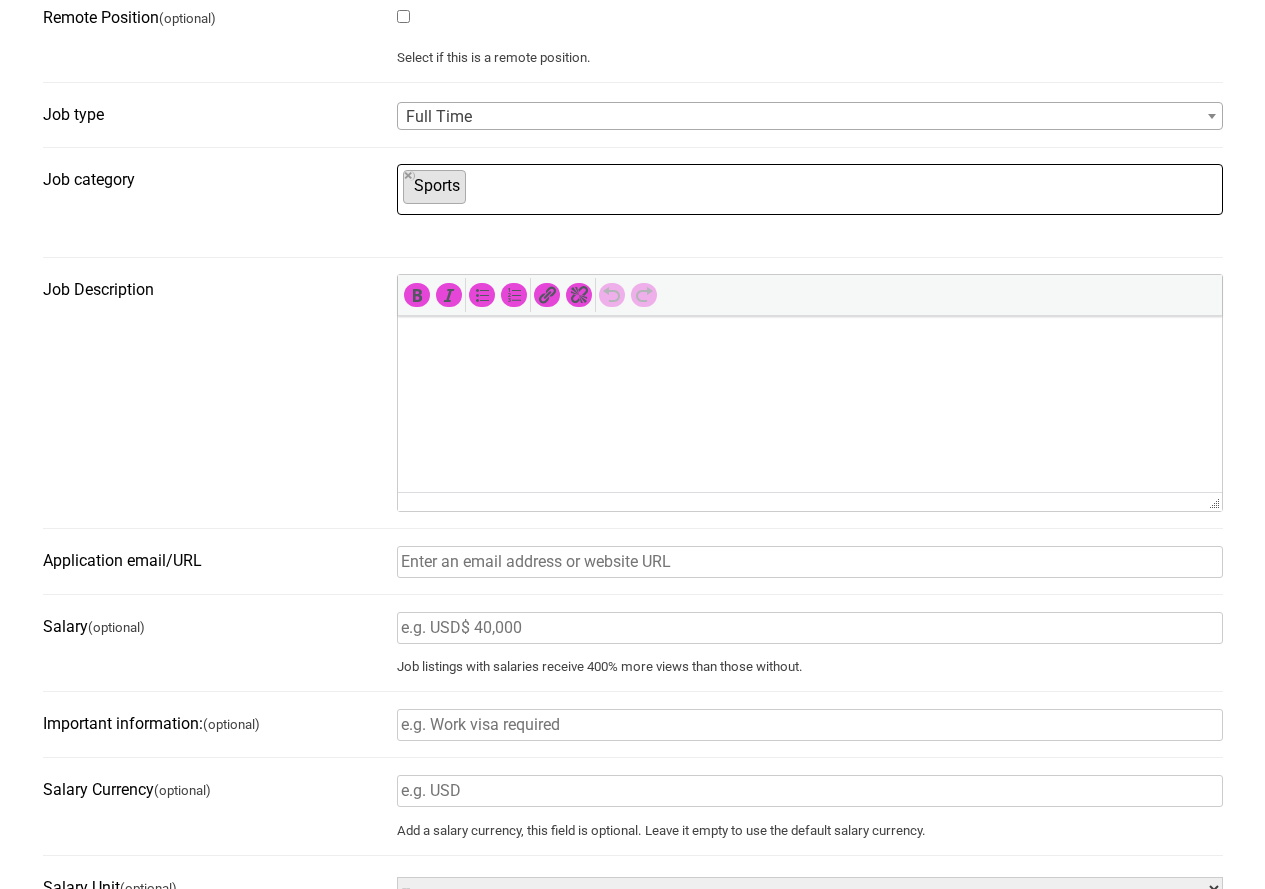 scroll, scrollTop: 660, scrollLeft: 0, axis: vertical 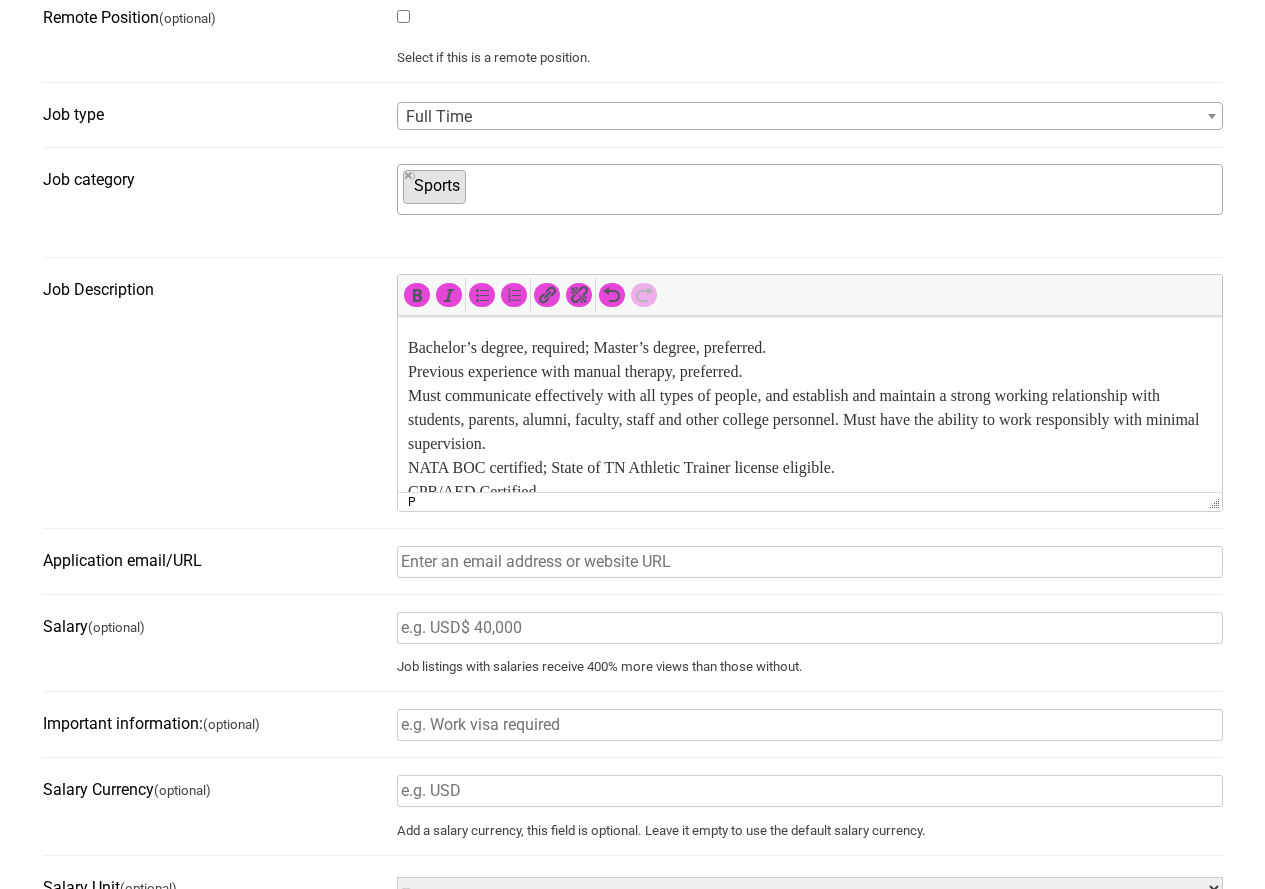 click on "The Staff Athletic Trainer functions as an allied healthcare professional with independent decision making who insures the healthcare and safety of intercollegiate student-athletes and the athletic department. The responsibilities include the complete spectrum of medical care (physical and mental) of student-athletes including but not limited to injury reduction, coverage of events, evaluation/assessment, referral to directing physicians, treatment, rehabilitation of injuries, illnesses and return to activity protocols. Provides on-site coverage for high risk activities and serves as first in the chain of command for emergency response. Provides on-site coverage for high risk activities and serves as first in the chain of command for emergency response. This is a full-time 10-month position. Job Qualifications: Bachelor’s degree, required; Master’s degree, preferred. Previous experience with manual therapy, preferred. NATA BOC certified; State of TN Athletic Trainer license eligible. CPR/AED Certified." at bounding box center [809, 768] 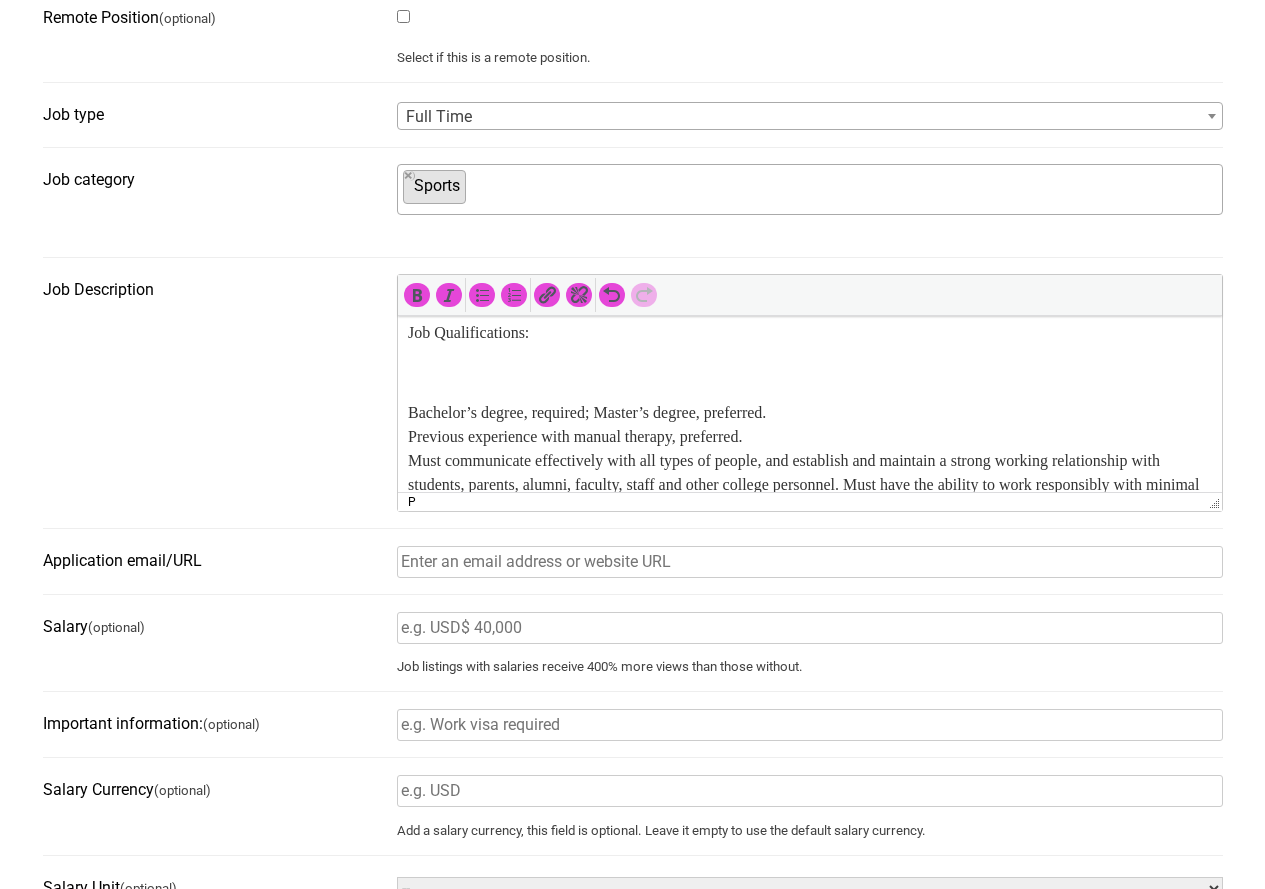 scroll, scrollTop: 200, scrollLeft: 0, axis: vertical 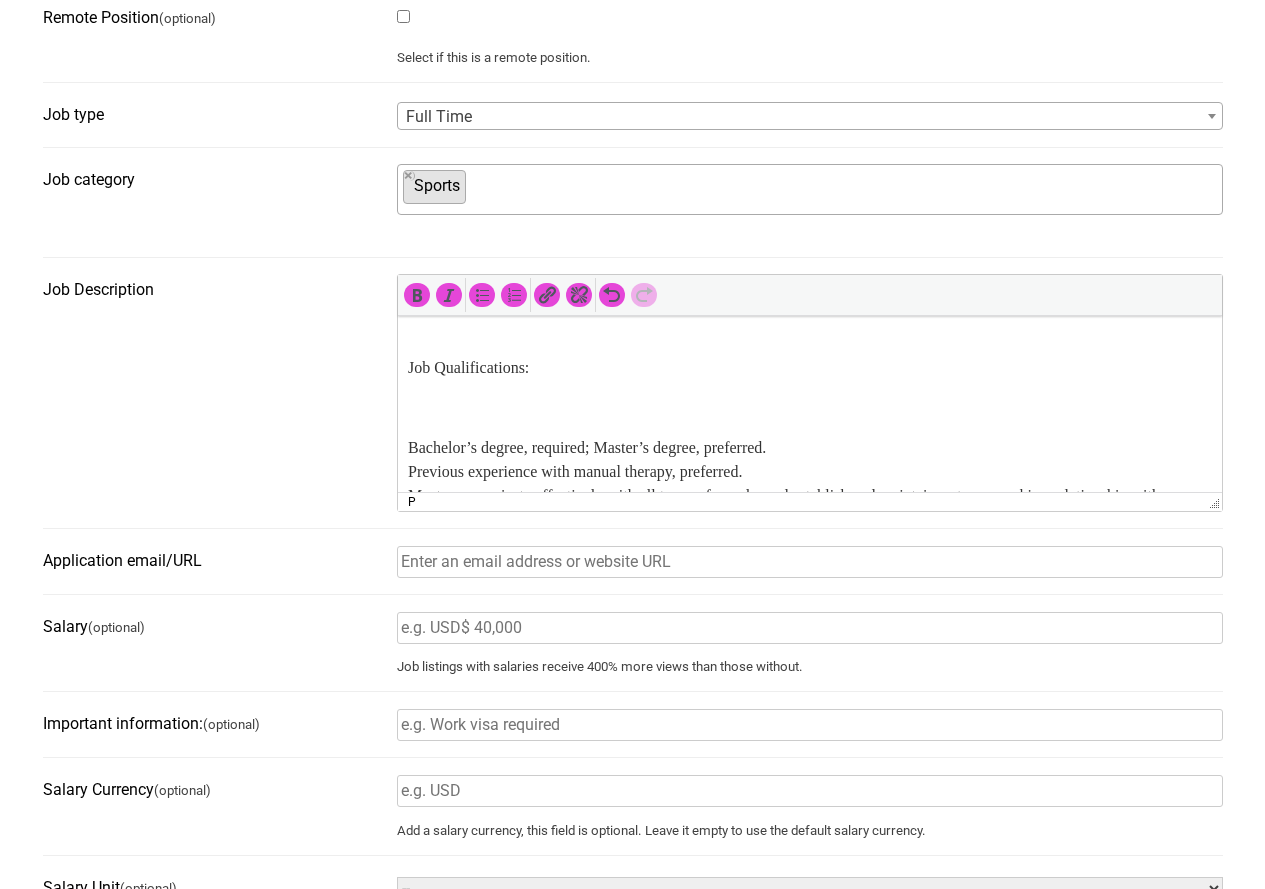 click at bounding box center [809, 408] 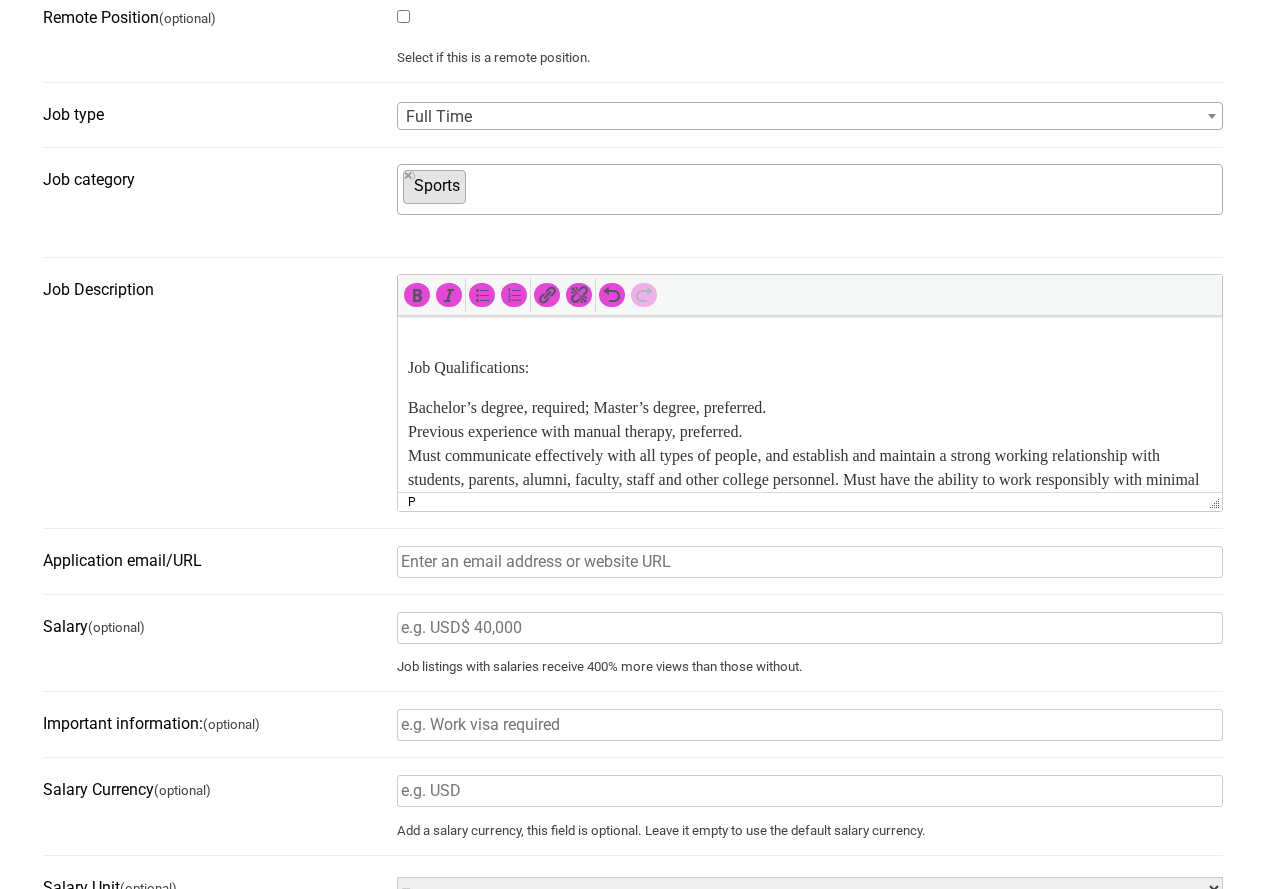 click on "Bachelor’s degree, required; Master’s degree, preferred. Previous experience with manual therapy, preferred. Must communicate effectively with all types of people, and establish and maintain a strong working relationship with students, parents, alumni, faculty, staff and other college personnel. Must have the ability to work responsibly with minimal supervision. NATA BOC certified; State of TN Athletic Trainer license eligible. CPR/AED Certified. This position requires a valid driver’s license, a good driving record, and must be insurable by the College’s insurance carrier. Must communicate effectively with all types of people, and establish and maintain a strong working relationship with students, parents, alumni, faculty, staff, and other college personnel. Must have the ability to work responsibly with minimal supervision. Must have knowledge of NCAA rules and regulations." at bounding box center [809, 552] 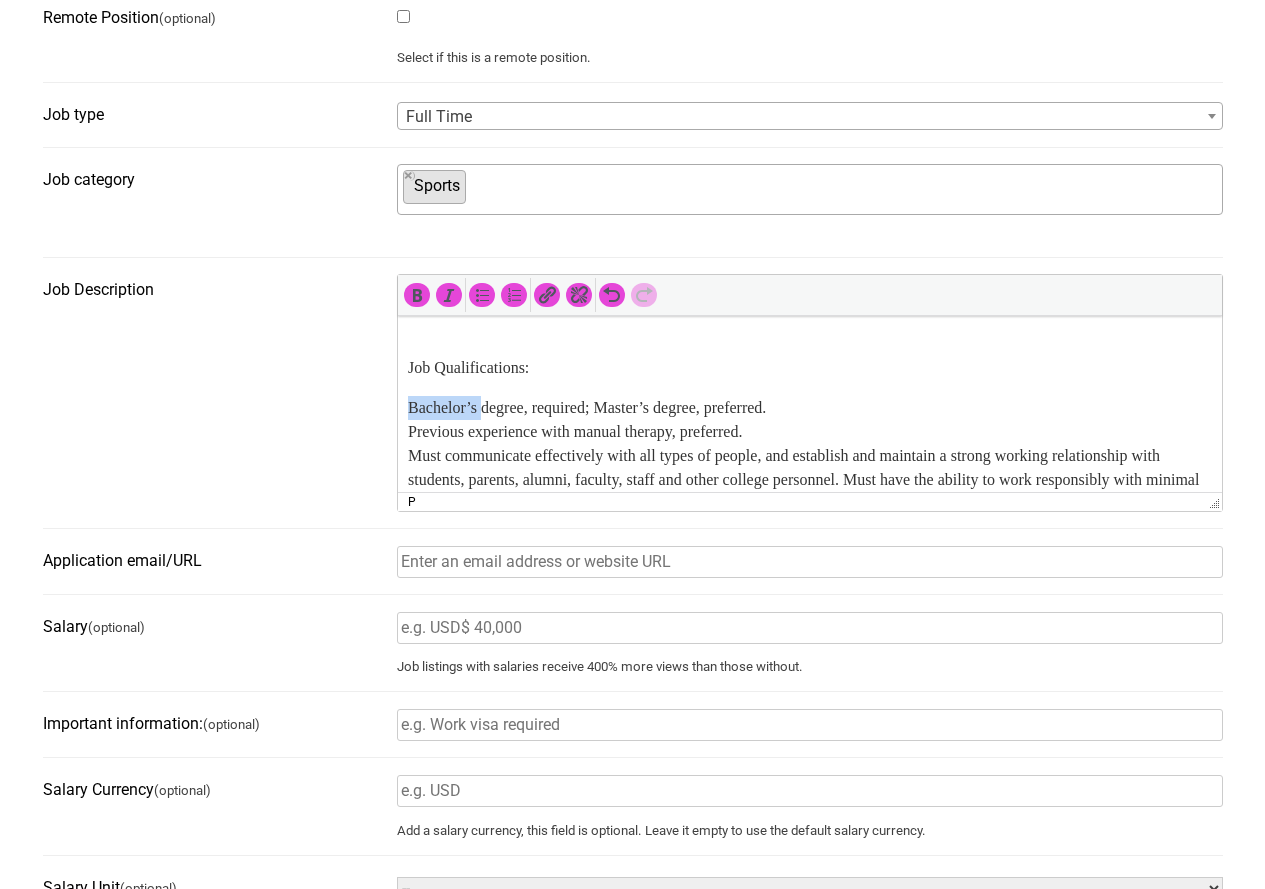 click on "Bachelor’s degree, required; Master’s degree, preferred. Previous experience with manual therapy, preferred. Must communicate effectively with all types of people, and establish and maintain a strong working relationship with students, parents, alumni, faculty, staff and other college personnel. Must have the ability to work responsibly with minimal supervision. NATA BOC certified; State of TN Athletic Trainer license eligible. CPR/AED Certified. This position requires a valid driver’s license, a good driving record, and must be insurable by the College’s insurance carrier. Must communicate effectively with all types of people, and establish and maintain a strong working relationship with students, parents, alumni, faculty, staff, and other college personnel. Must have the ability to work responsibly with minimal supervision. Must have knowledge of NCAA rules and regulations." at bounding box center (809, 552) 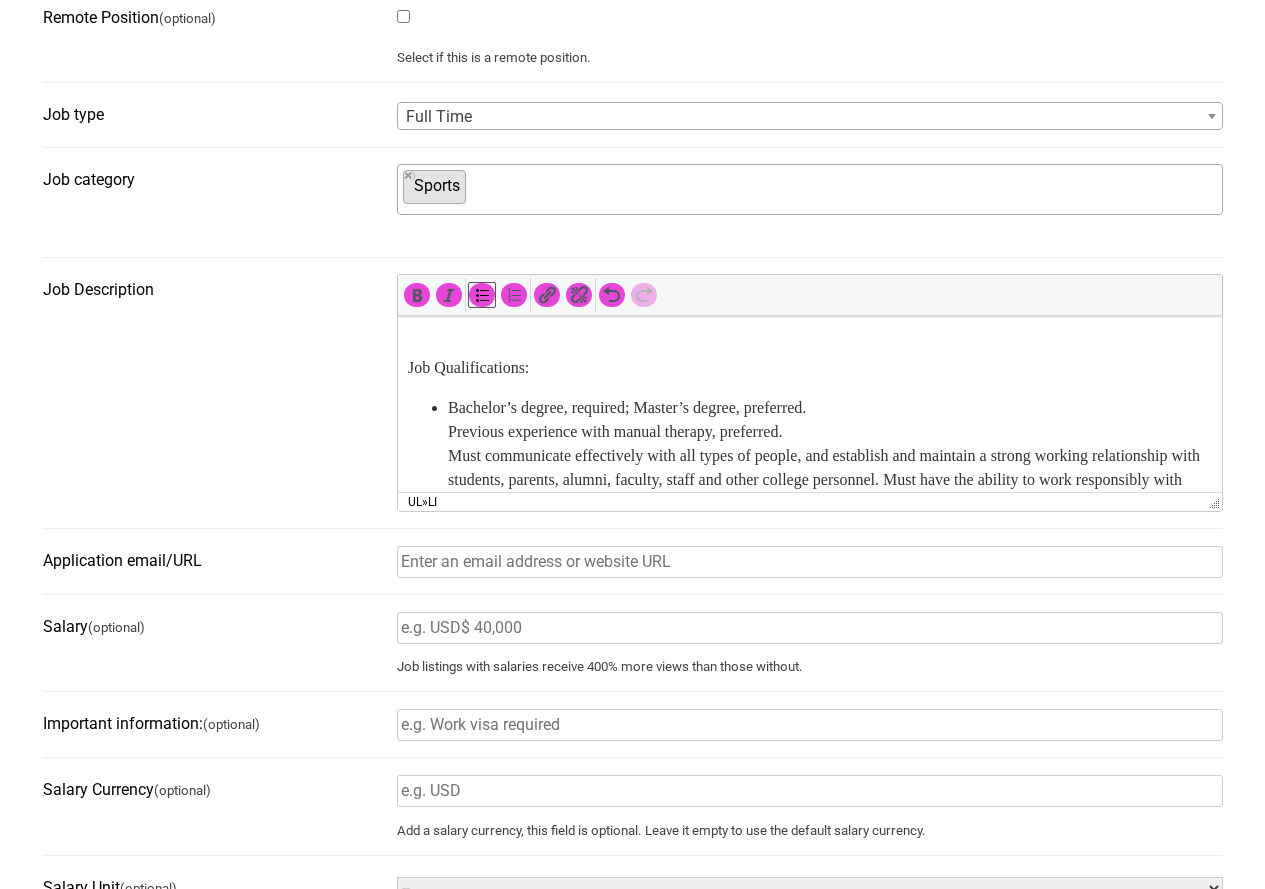 type 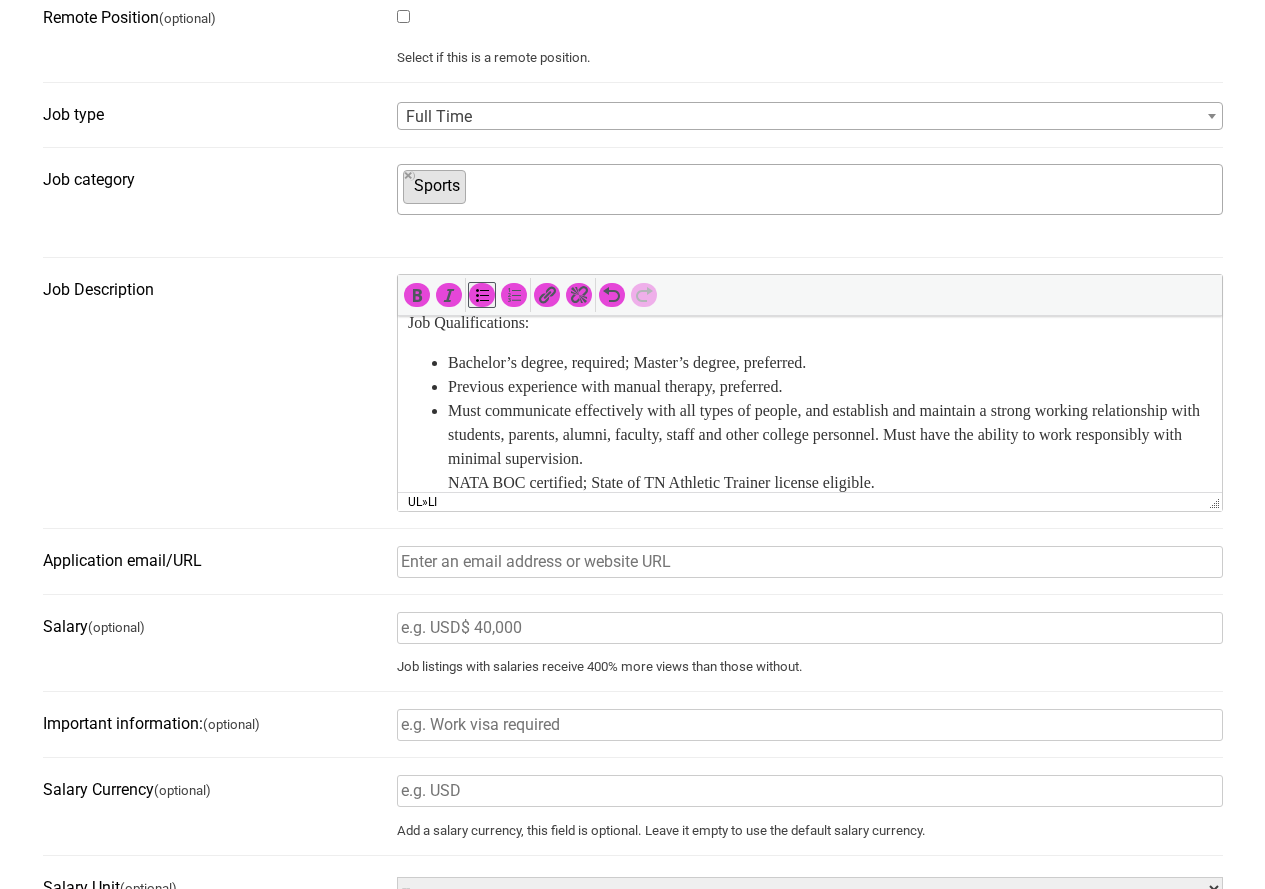 scroll, scrollTop: 269, scrollLeft: 0, axis: vertical 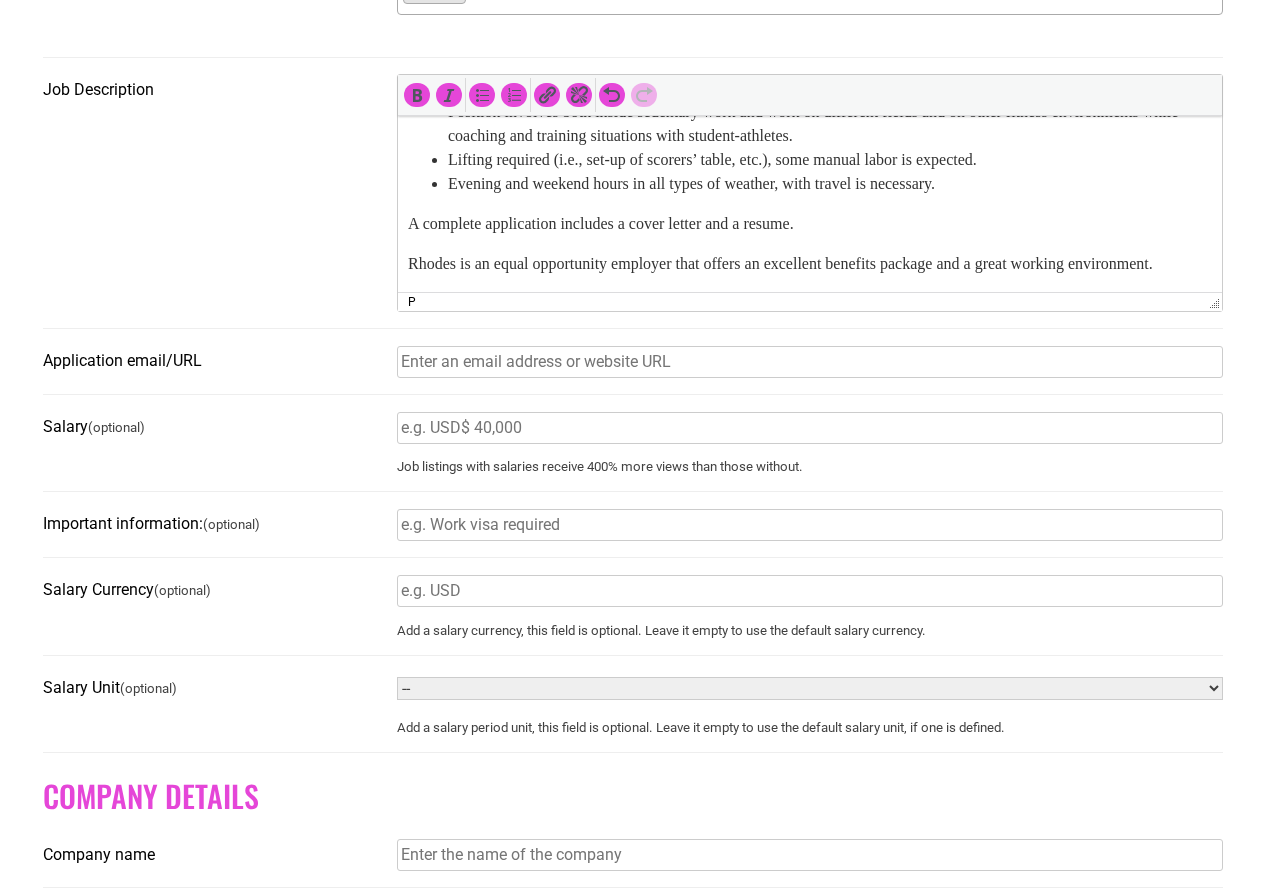 drag, startPoint x: 491, startPoint y: 376, endPoint x: 509, endPoint y: 384, distance: 19.697716 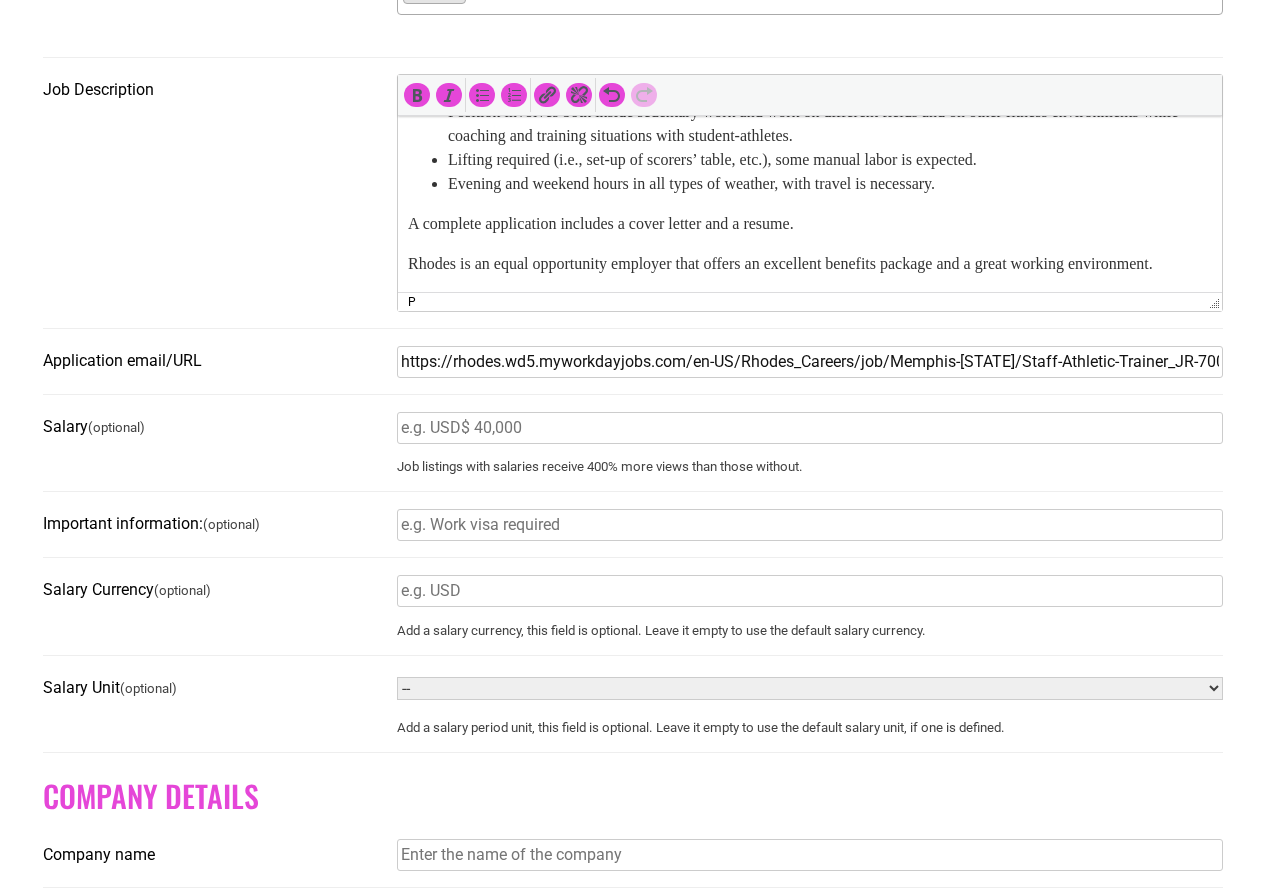 scroll, scrollTop: 0, scrollLeft: 17, axis: horizontal 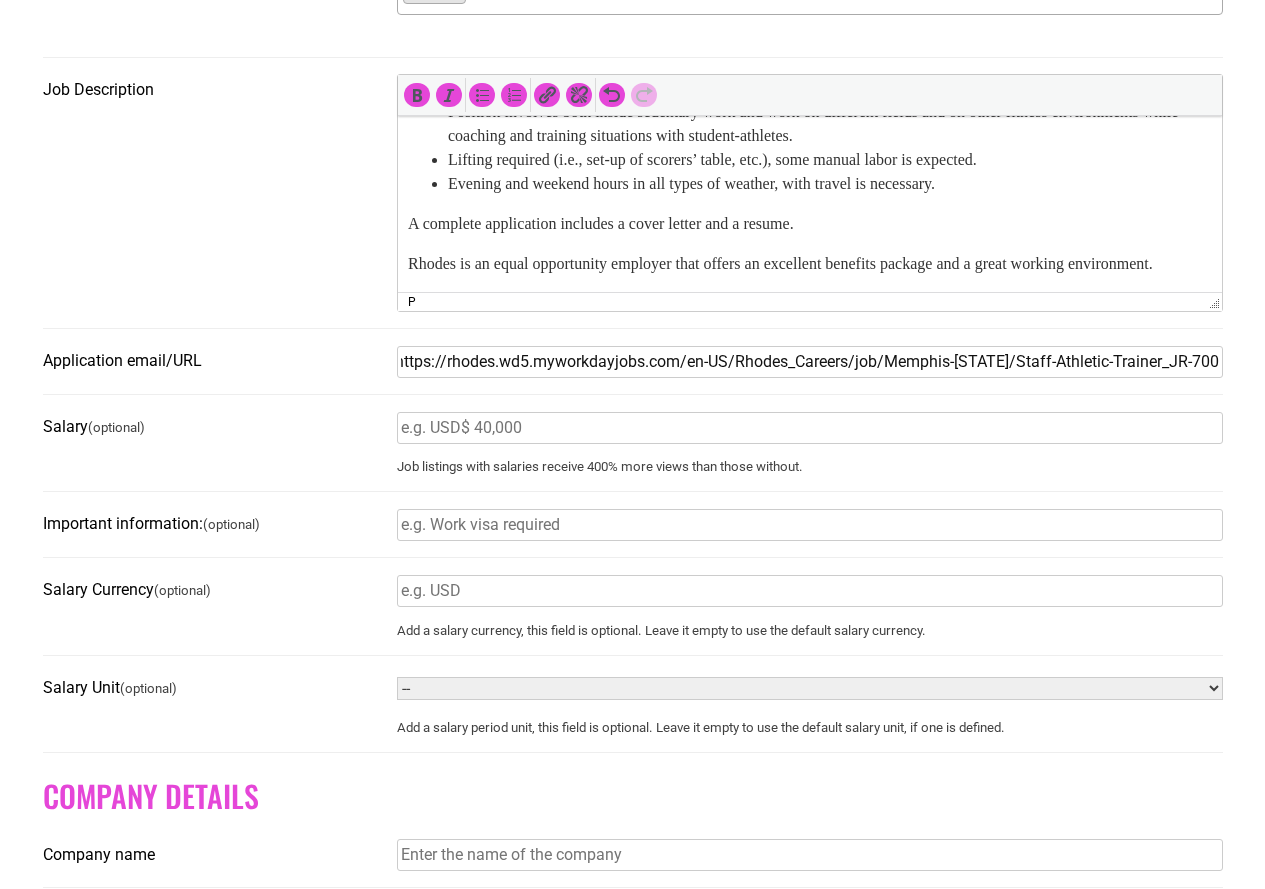 type on "https://rhodes.wd5.myworkdayjobs.com/en-US/Rhodes_Careers/job/Memphis-Tennessee/Staff-Athletic-Trainer_JR-700" 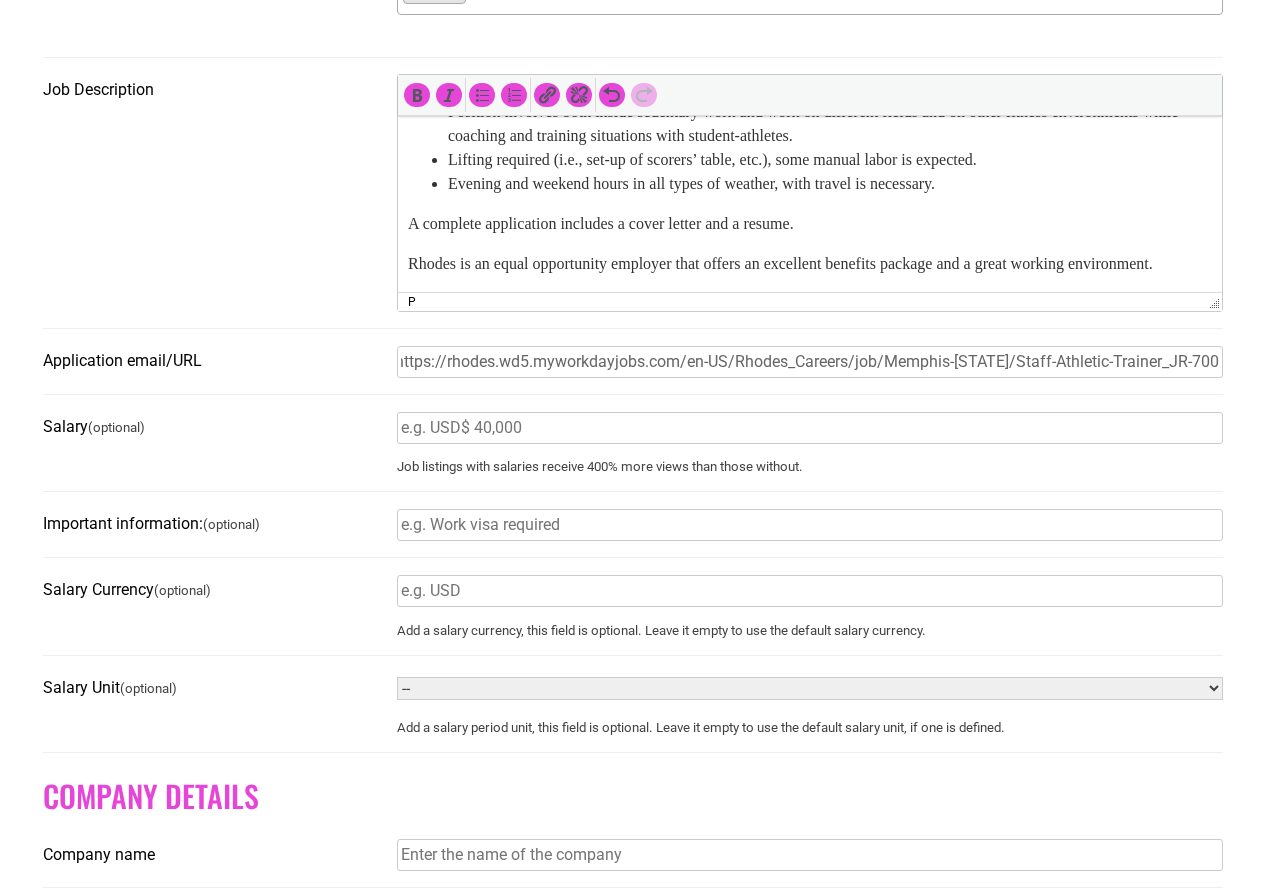 scroll, scrollTop: 0, scrollLeft: 0, axis: both 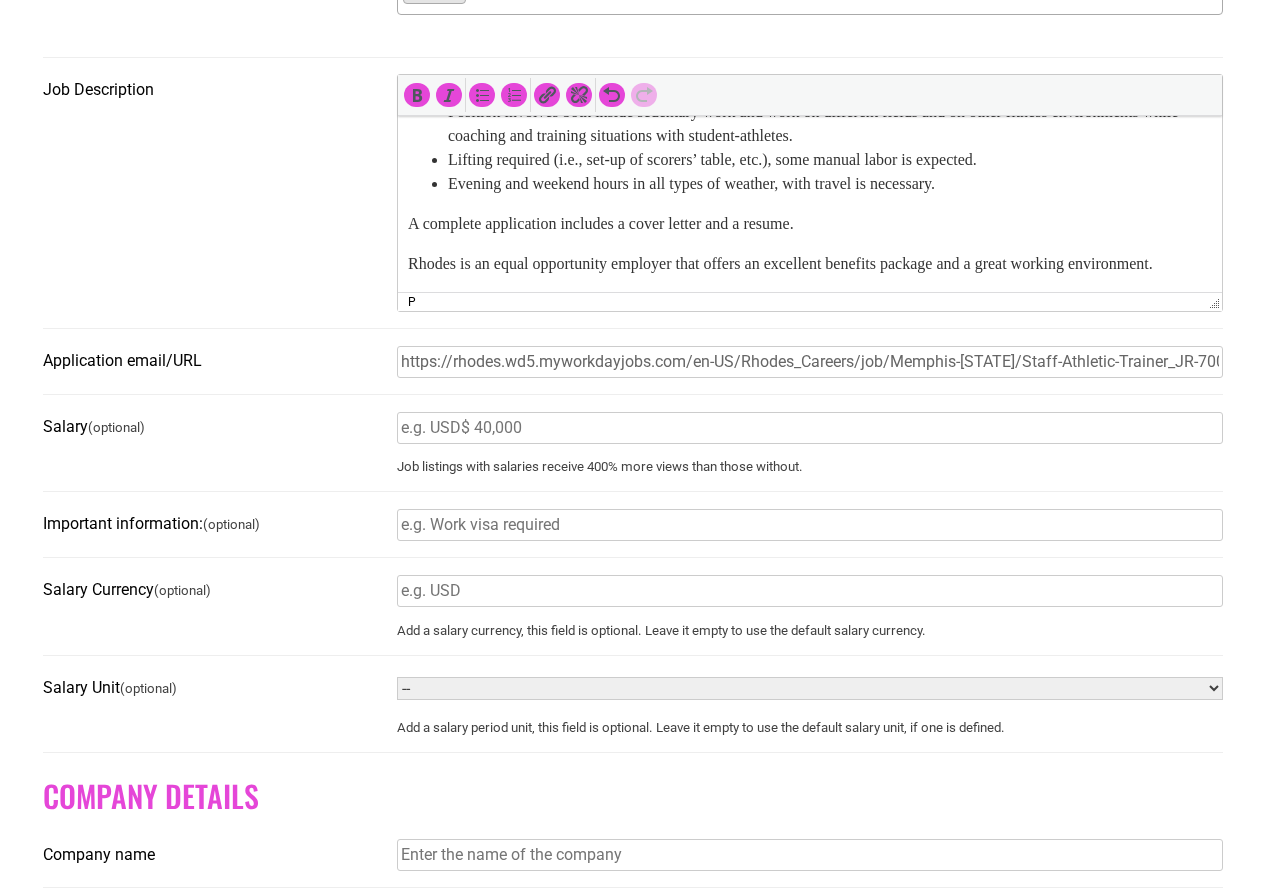 click on "Salary  (optional)" at bounding box center (810, 428) 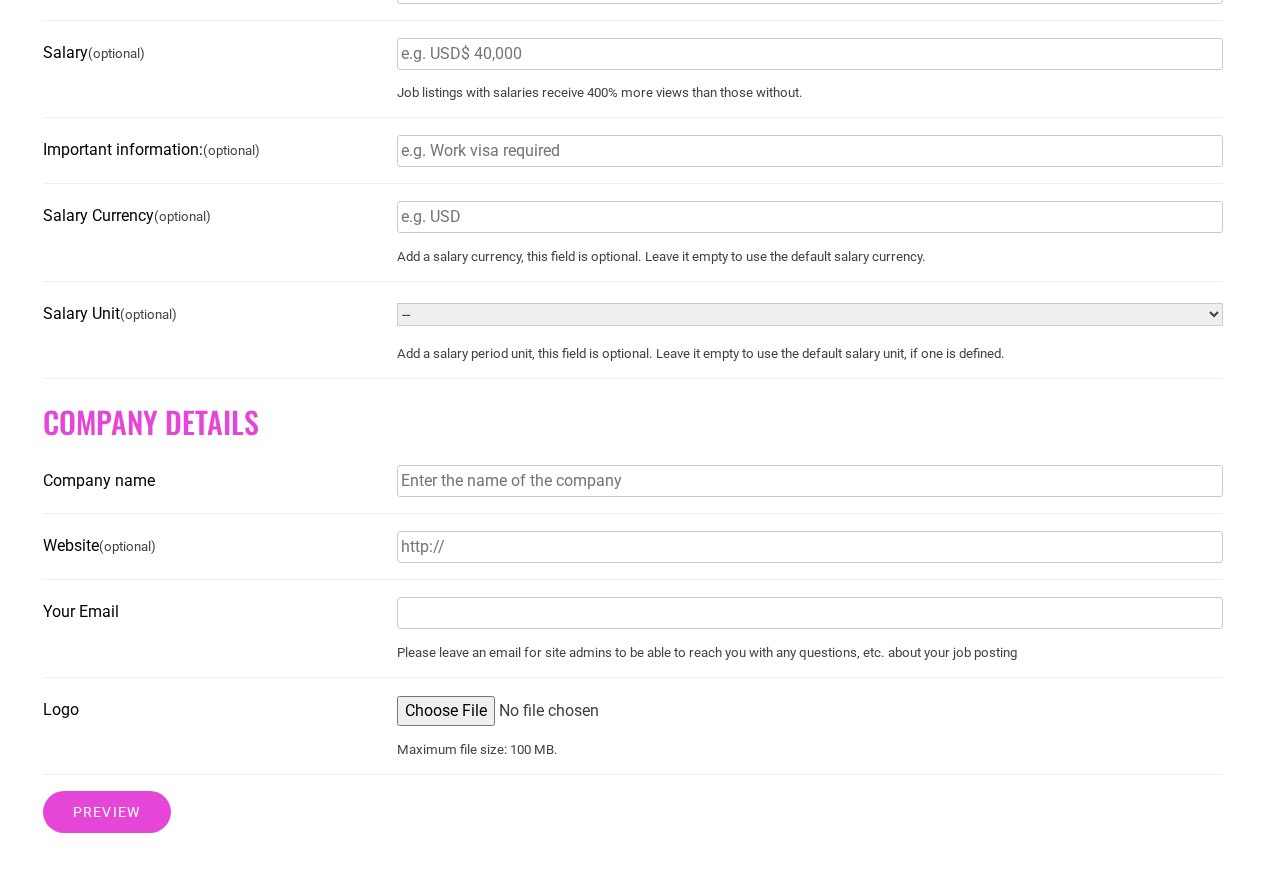 scroll, scrollTop: 1377, scrollLeft: 0, axis: vertical 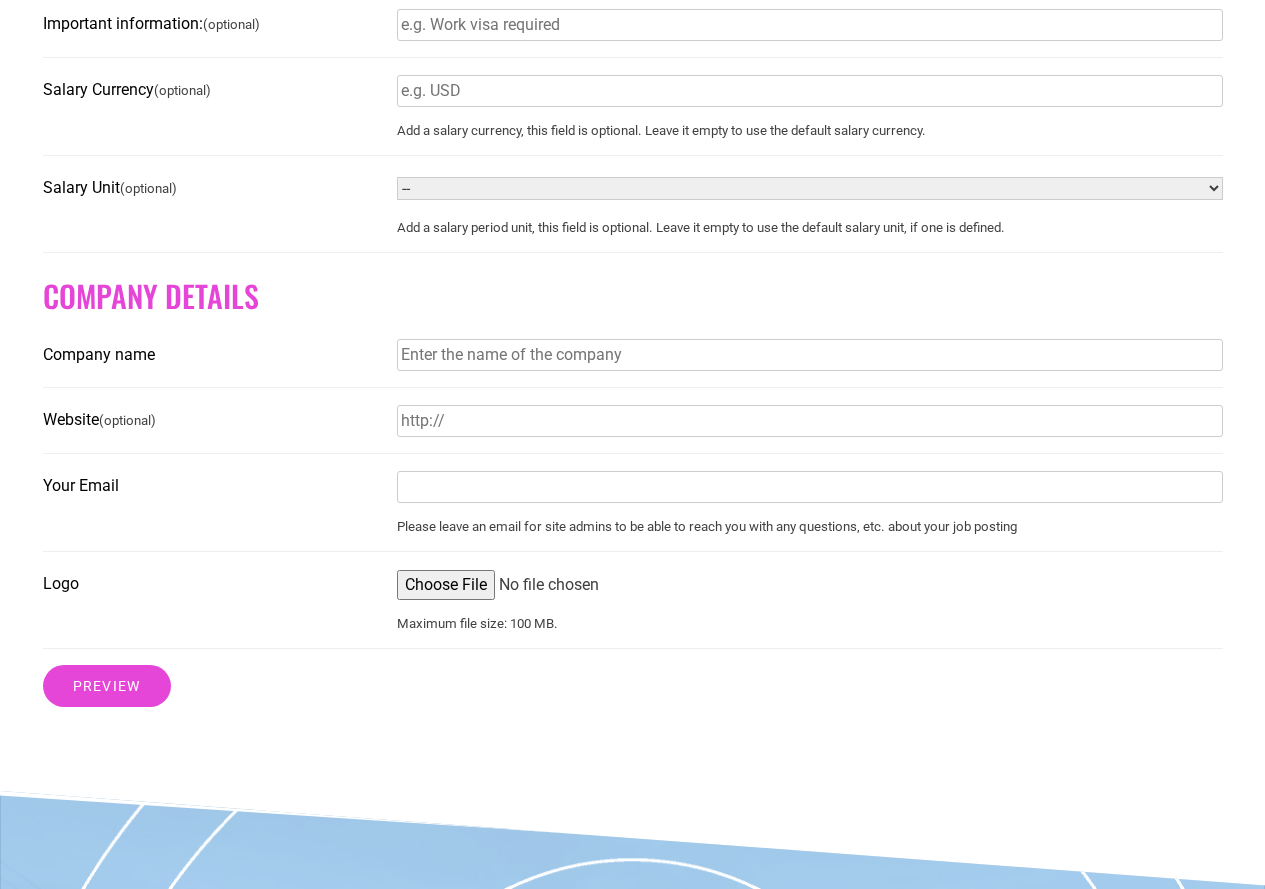 click on "Company name" at bounding box center [810, 355] 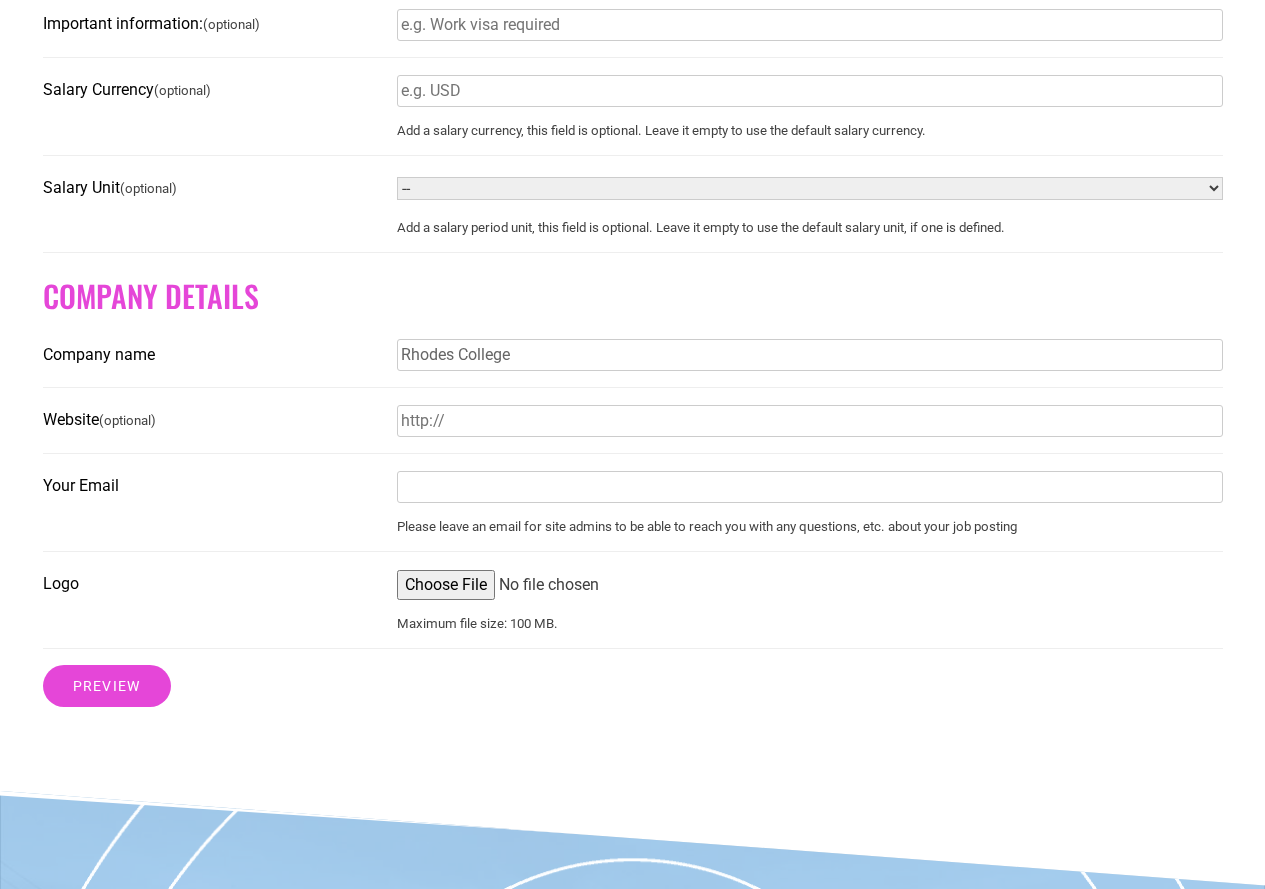 click on "Website  (optional)" at bounding box center (810, 421) 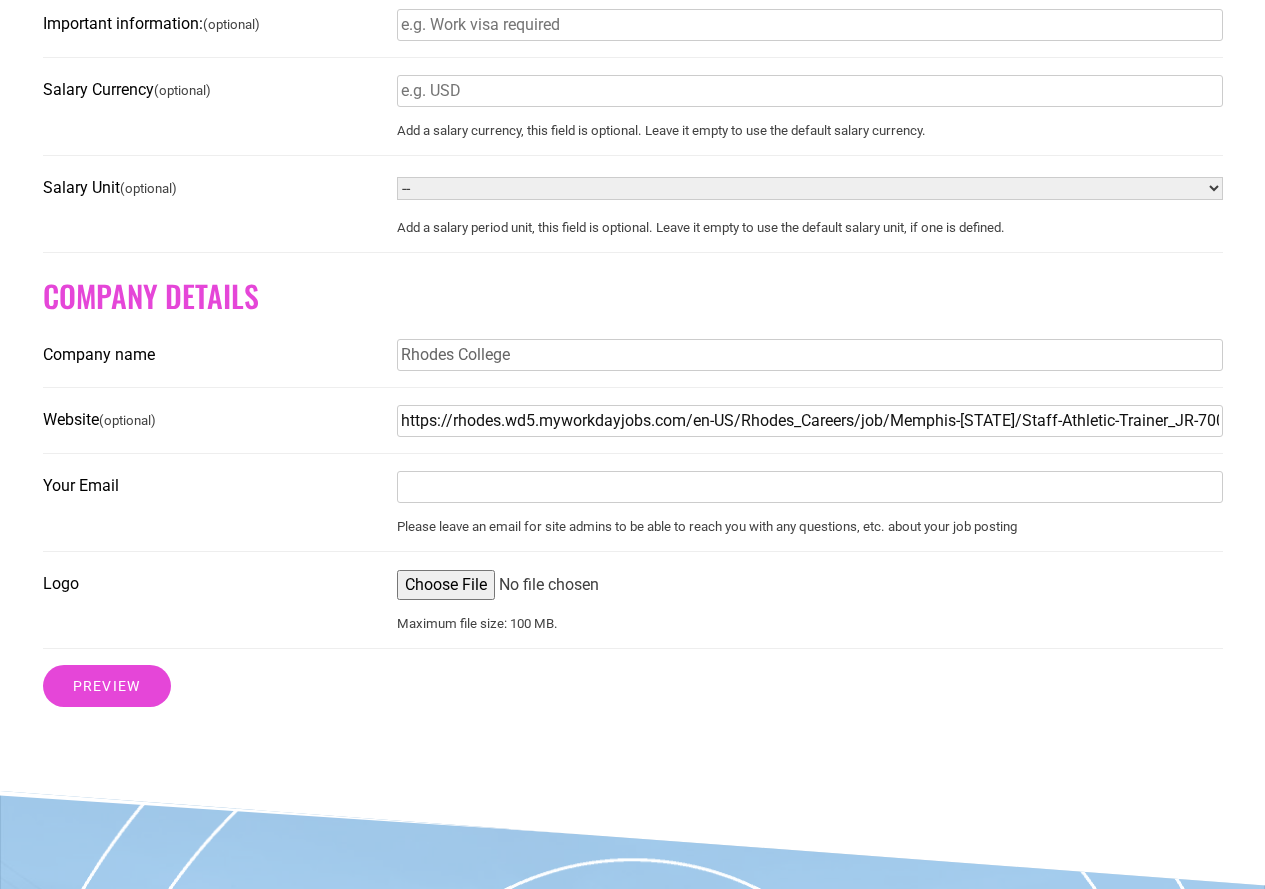 scroll, scrollTop: 0, scrollLeft: 17, axis: horizontal 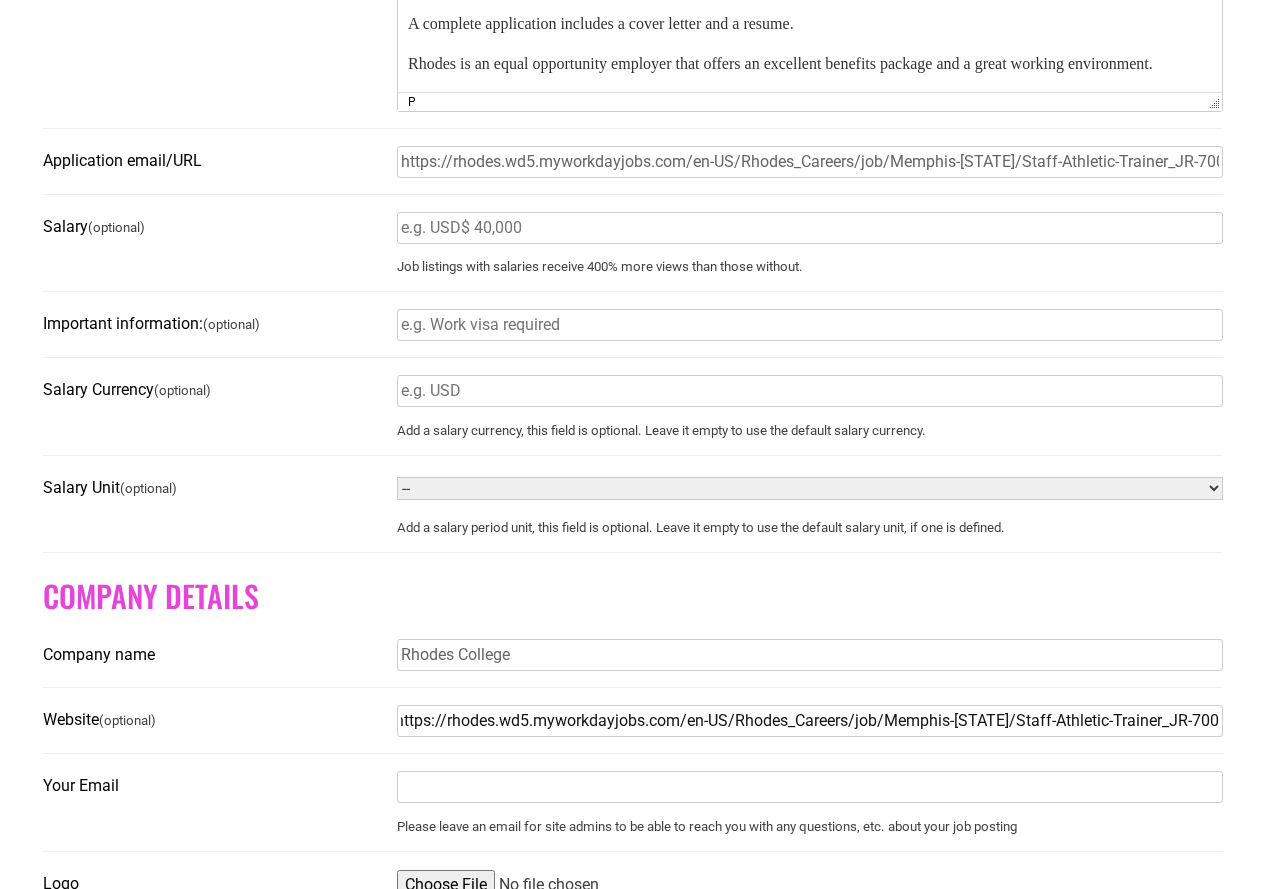 type on "https://rhodes.wd5.myworkdayjobs.com/en-US/Rhodes_Careers/job/Memphis-Tennessee/Staff-Athletic-Trainer_JR-700" 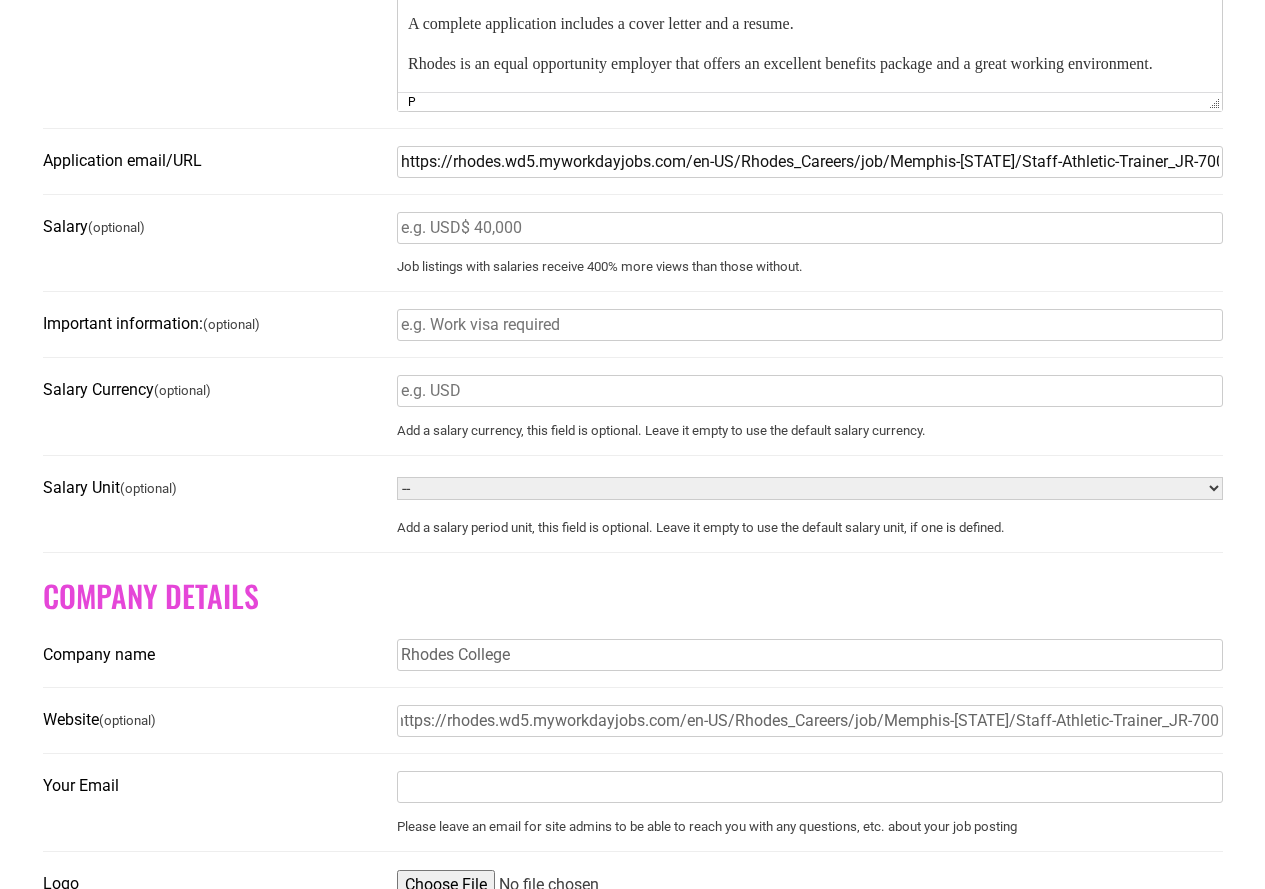 click on "https://rhodes.wd5.myworkdayjobs.com/en-US/Rhodes_Careers/job/Memphis-Tennessee/Staff-Athletic-Trainer_JR-700" at bounding box center [810, 162] 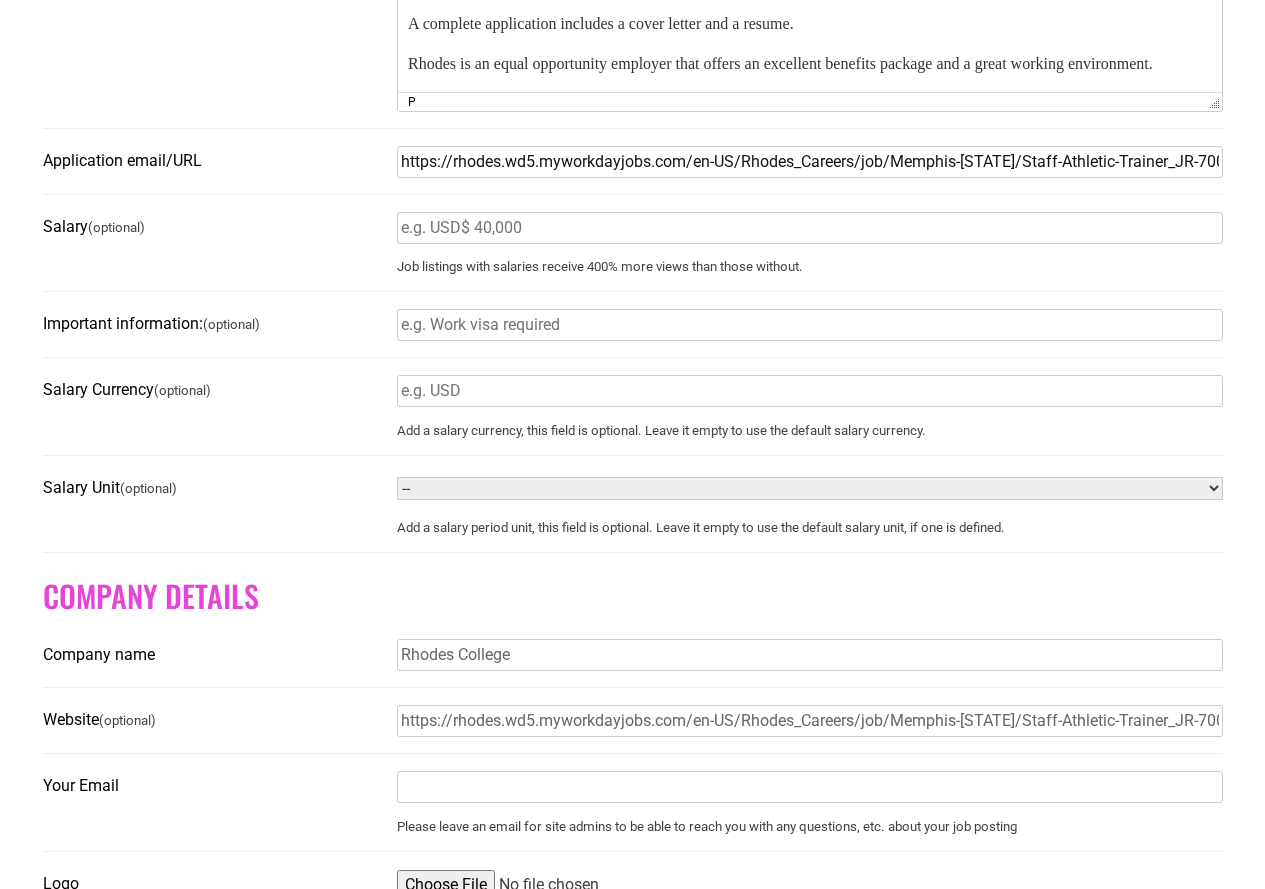 click on "https://rhodes.wd5.myworkdayjobs.com/en-US/Rhodes_Careers/job/Memphis-Tennessee/Staff-Athletic-Trainer_JR-700" at bounding box center (810, 162) 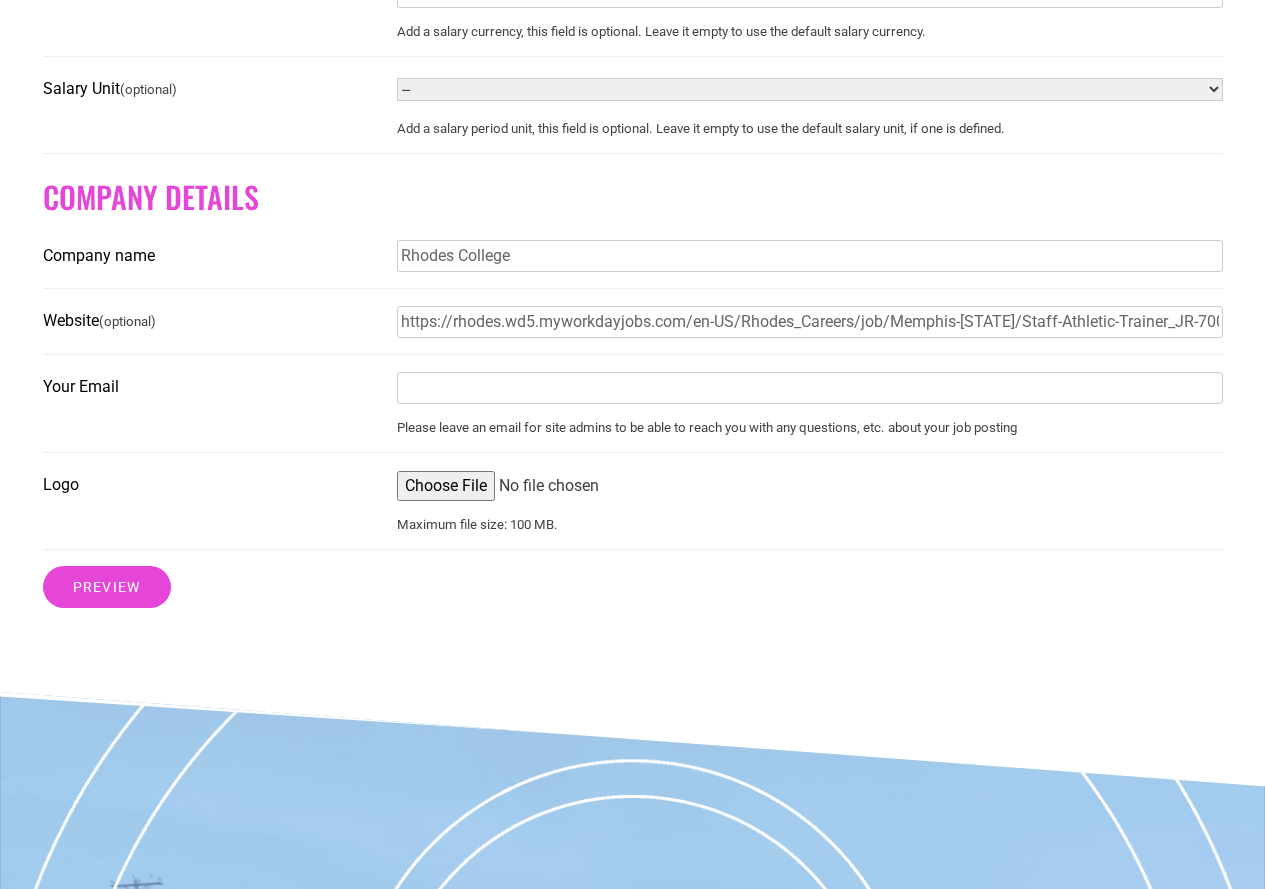 scroll, scrollTop: 1477, scrollLeft: 0, axis: vertical 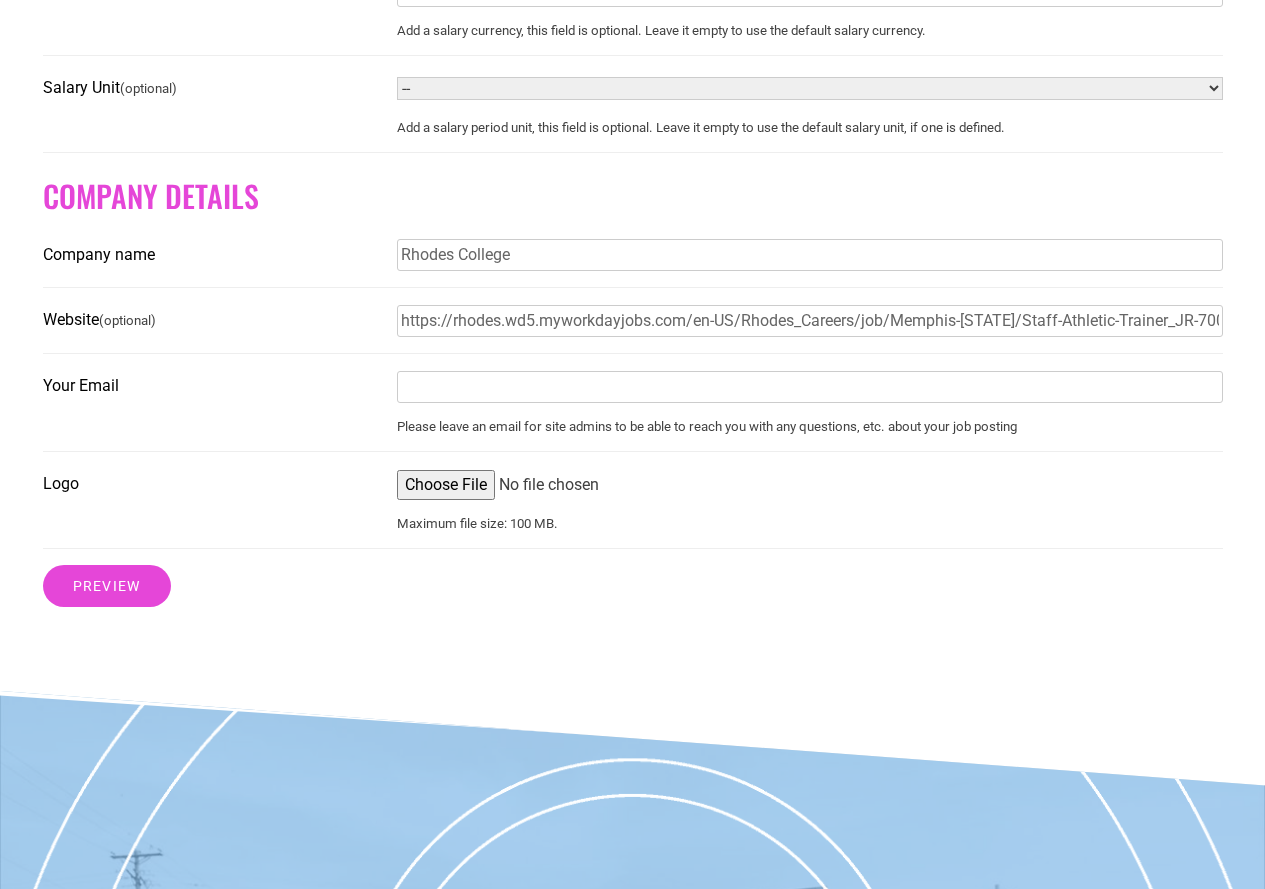 click on "Your Email" at bounding box center [810, 387] 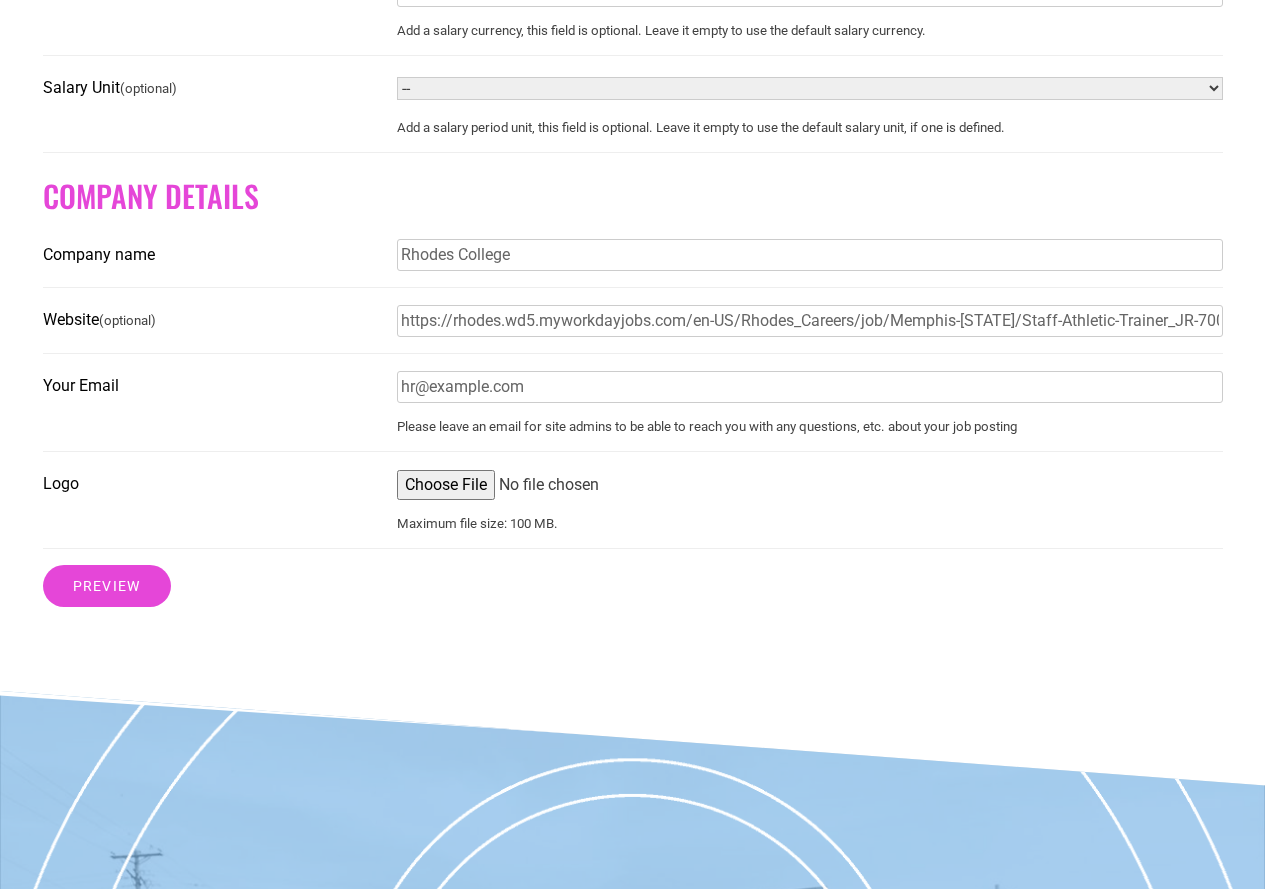 click on "Logo" at bounding box center (810, 485) 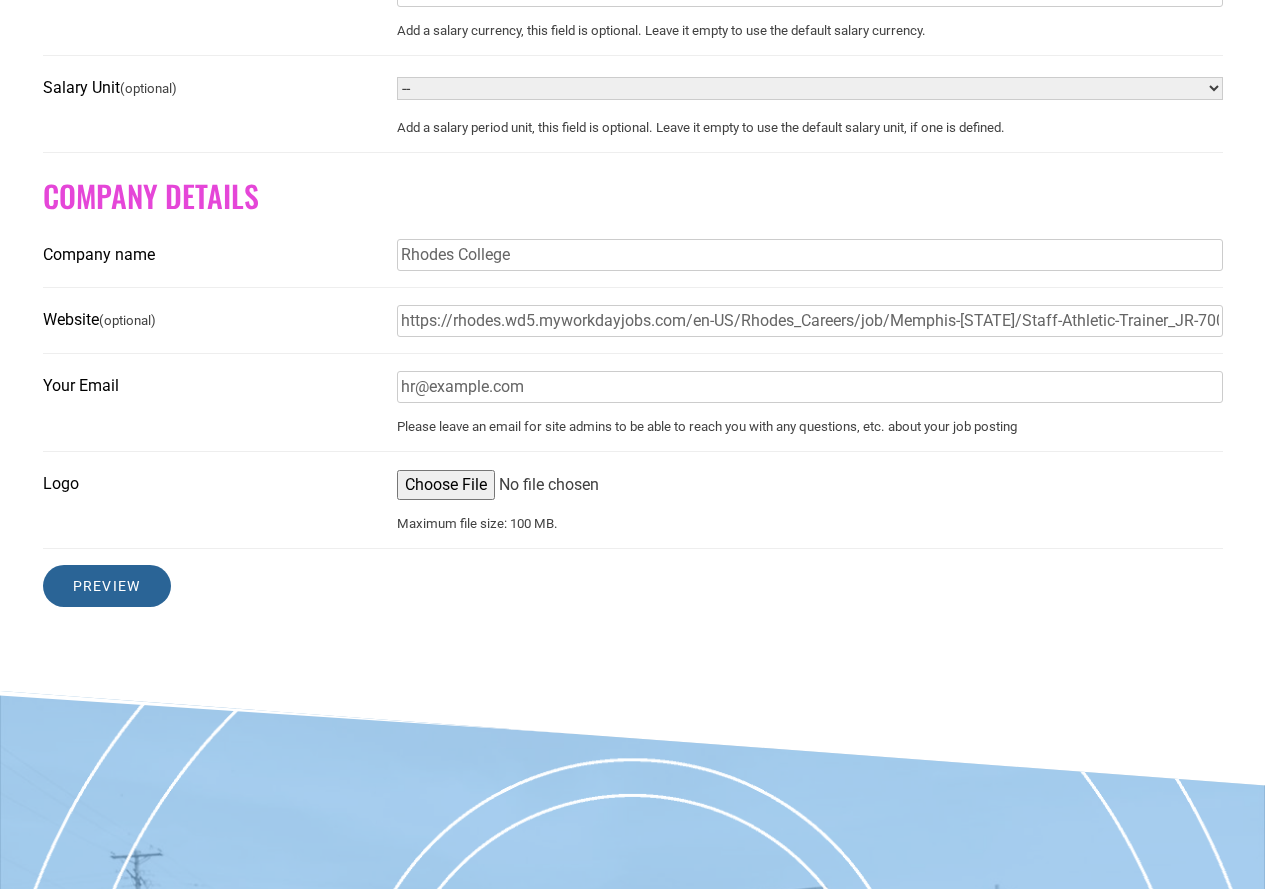 click on "Preview" at bounding box center [107, 586] 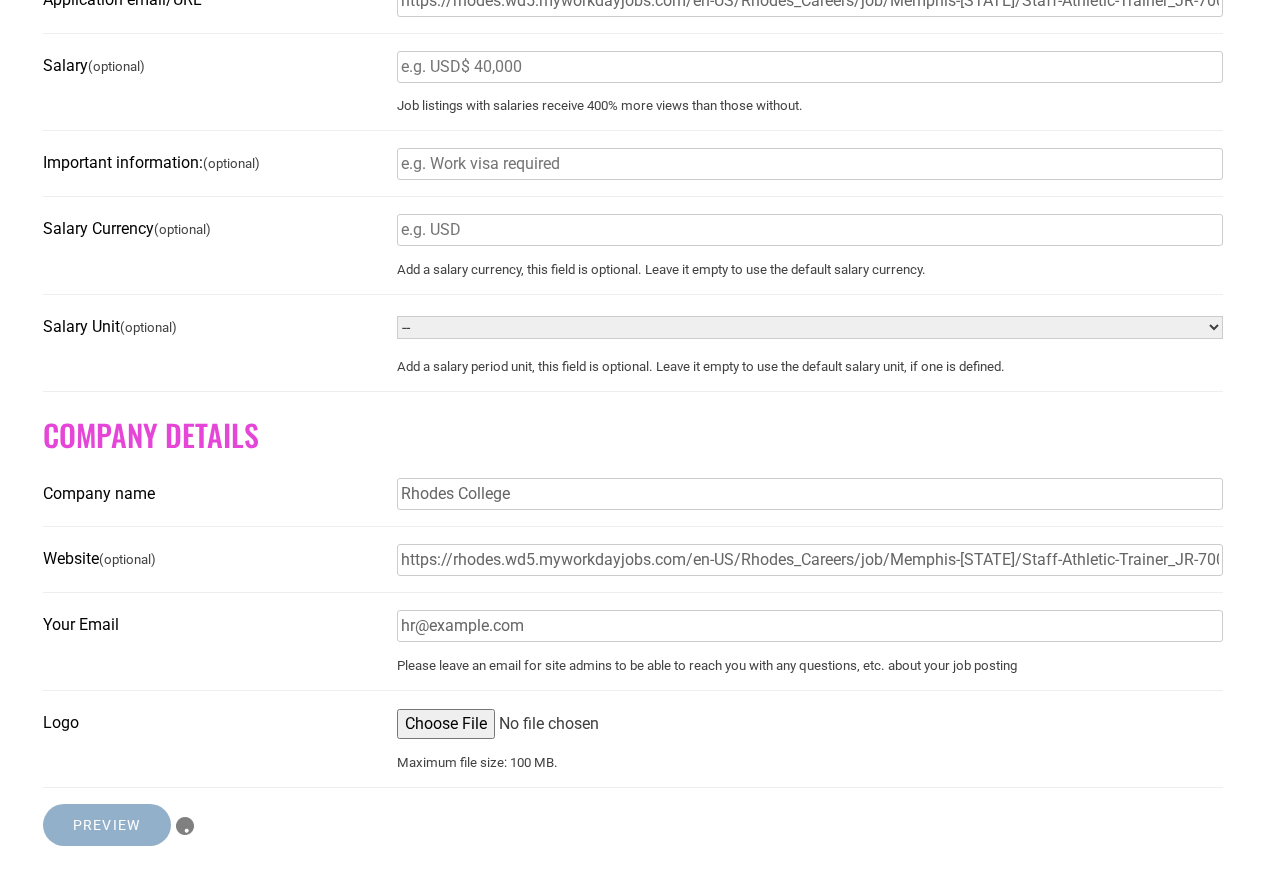 scroll, scrollTop: 977, scrollLeft: 0, axis: vertical 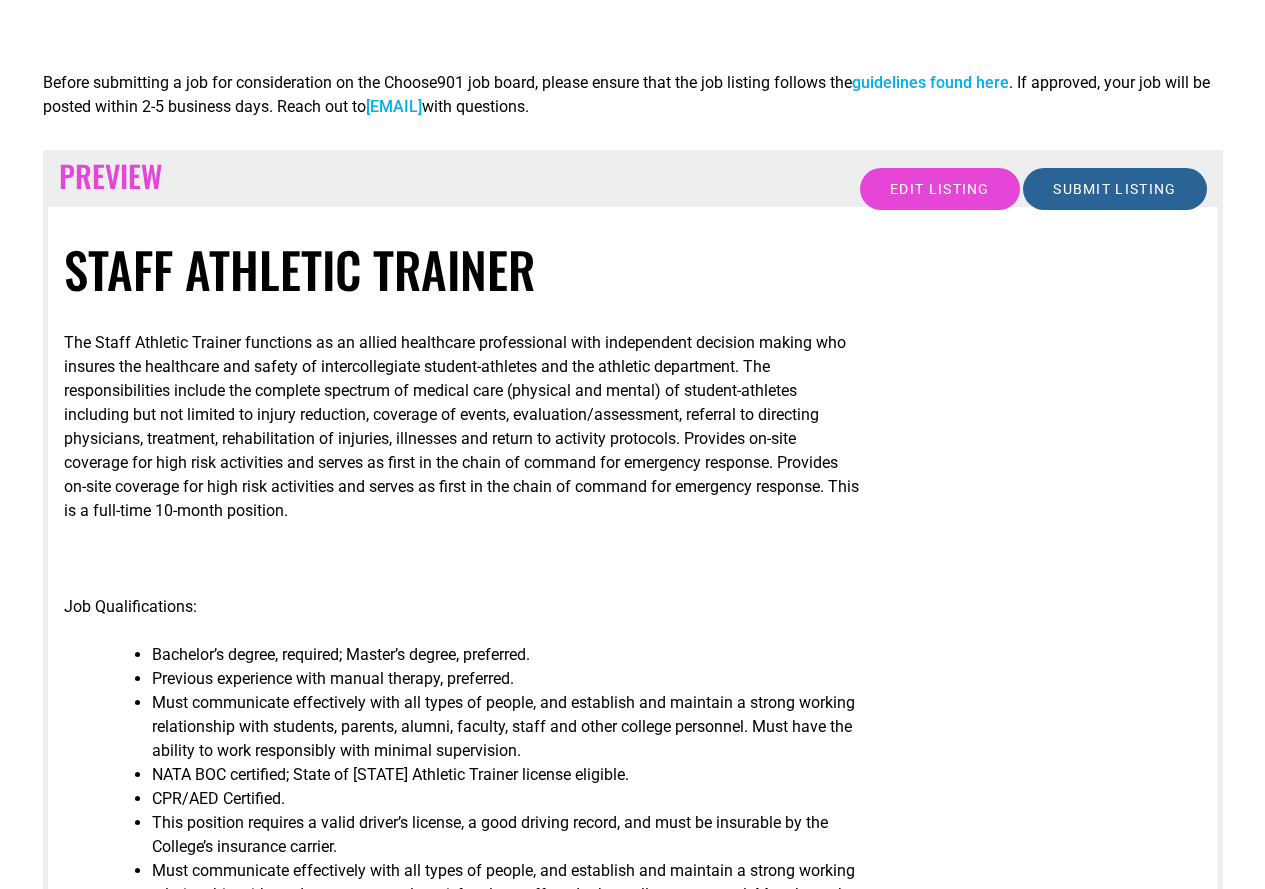 drag, startPoint x: 1066, startPoint y: 192, endPoint x: 1057, endPoint y: 205, distance: 15.811388 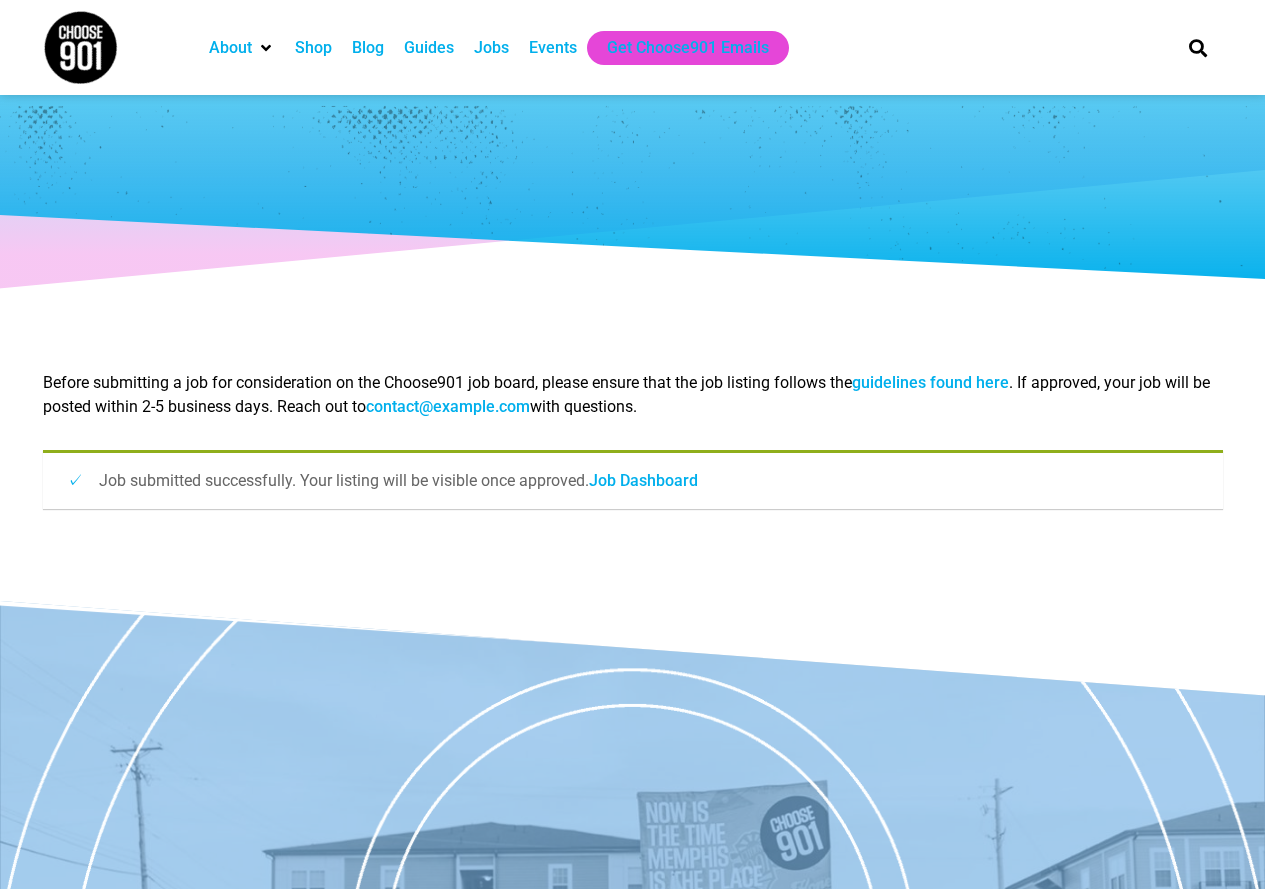 scroll, scrollTop: 0, scrollLeft: 0, axis: both 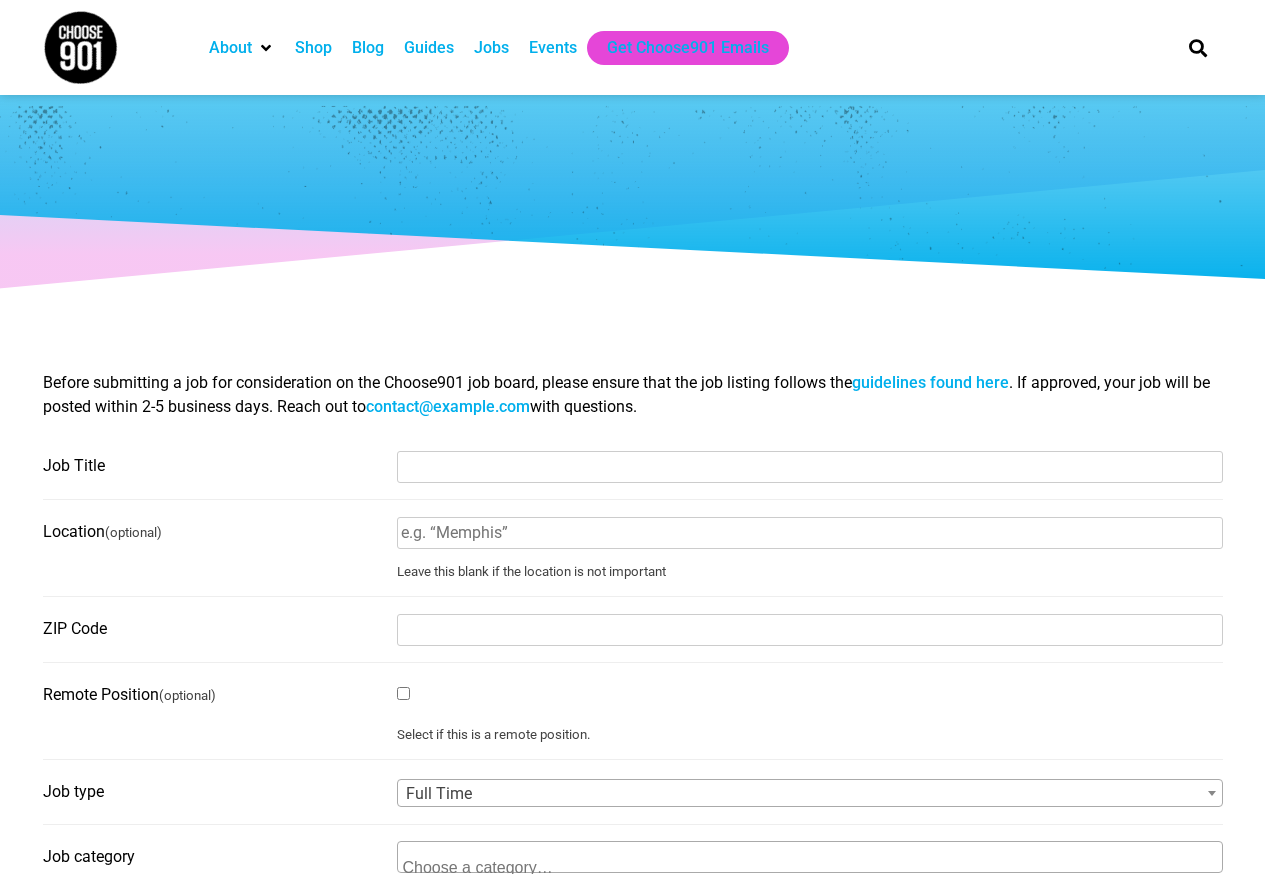select 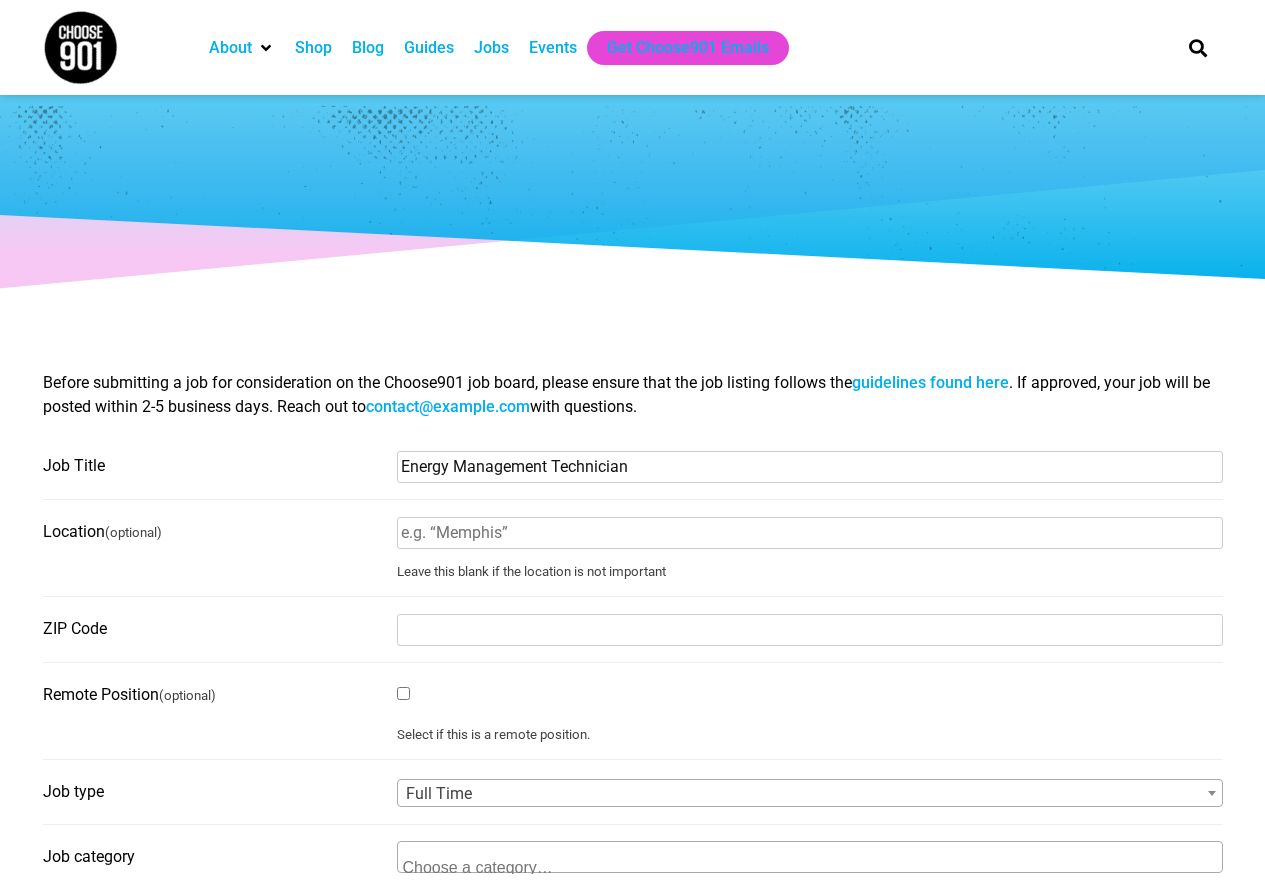 type on "Energy Management Technician" 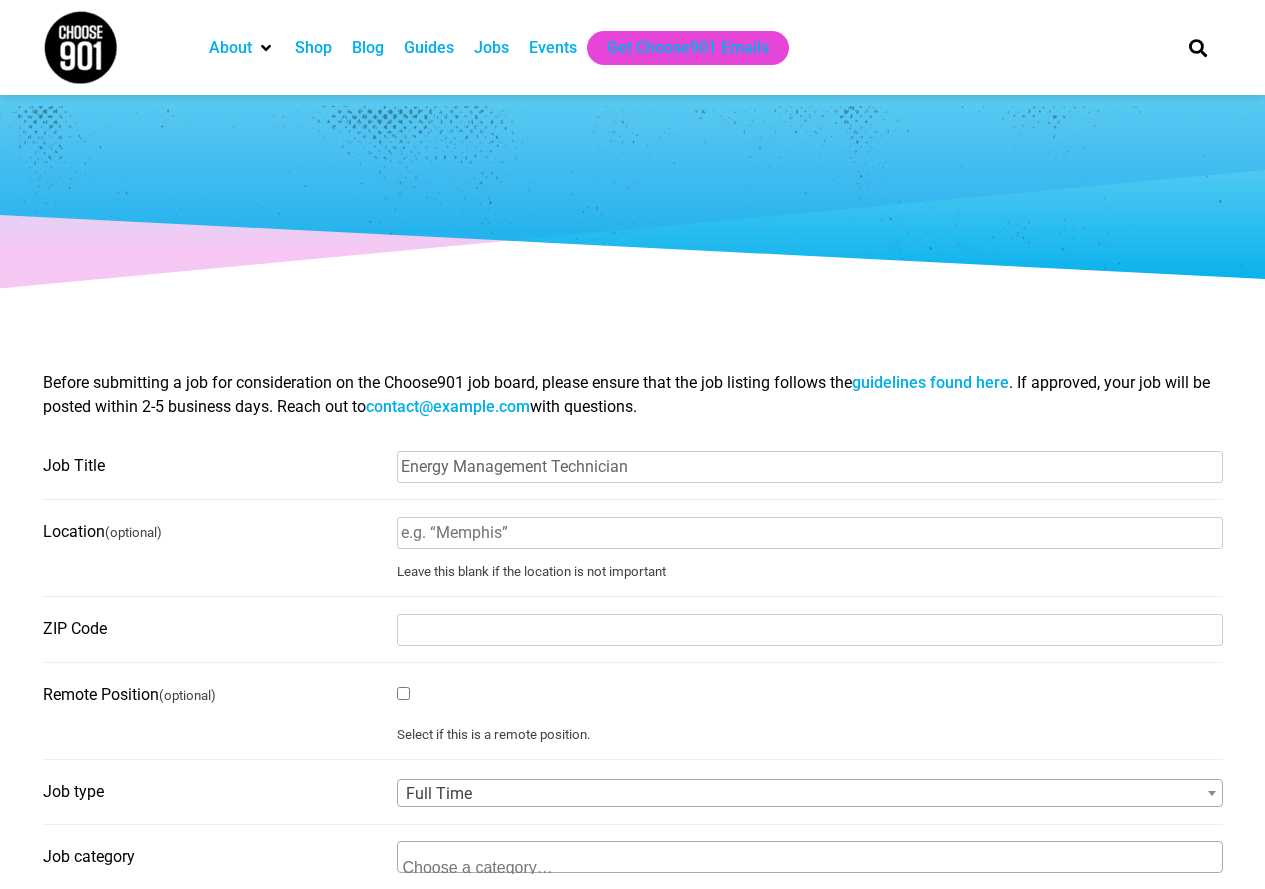 click on "Location  (optional)" at bounding box center (810, 533) 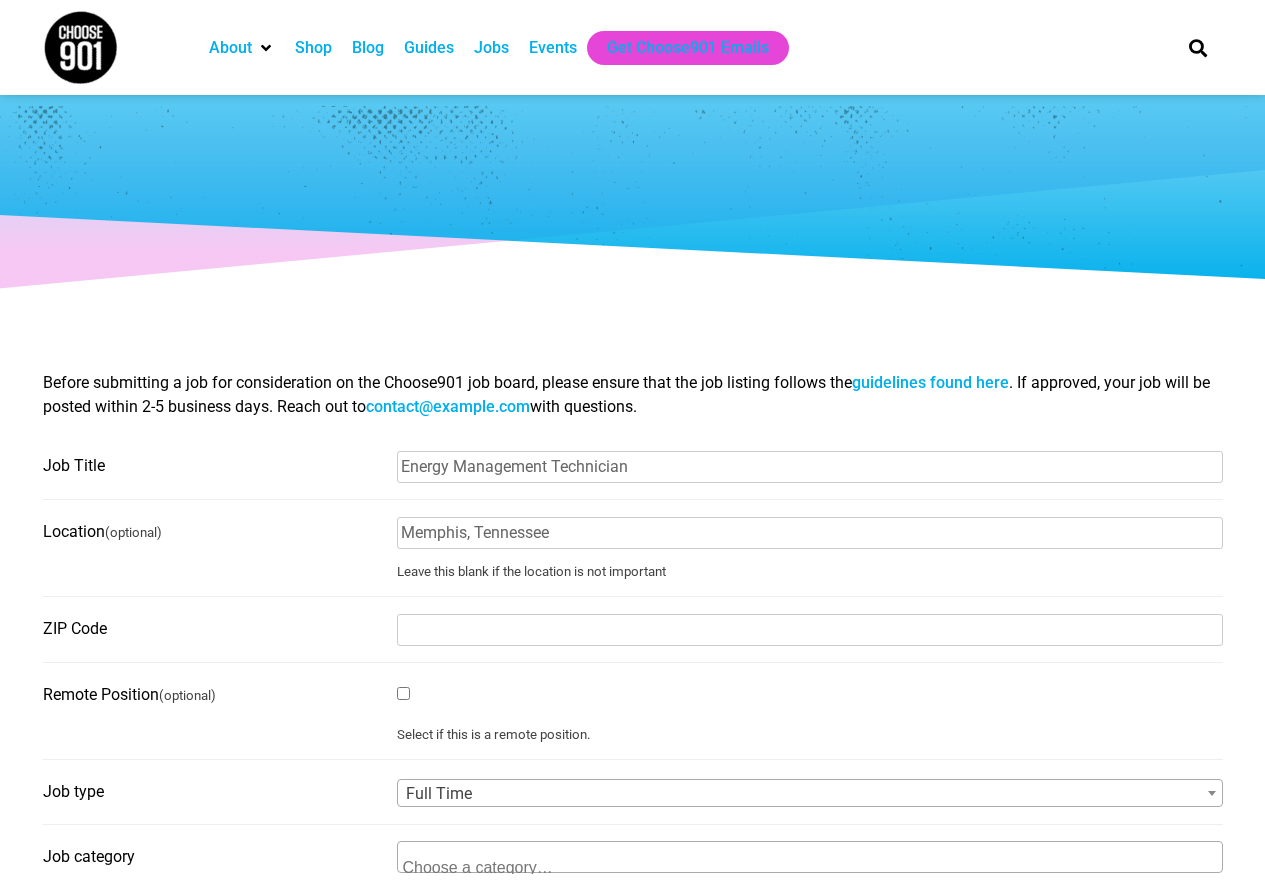 click on "ZIP Code" at bounding box center (810, 630) 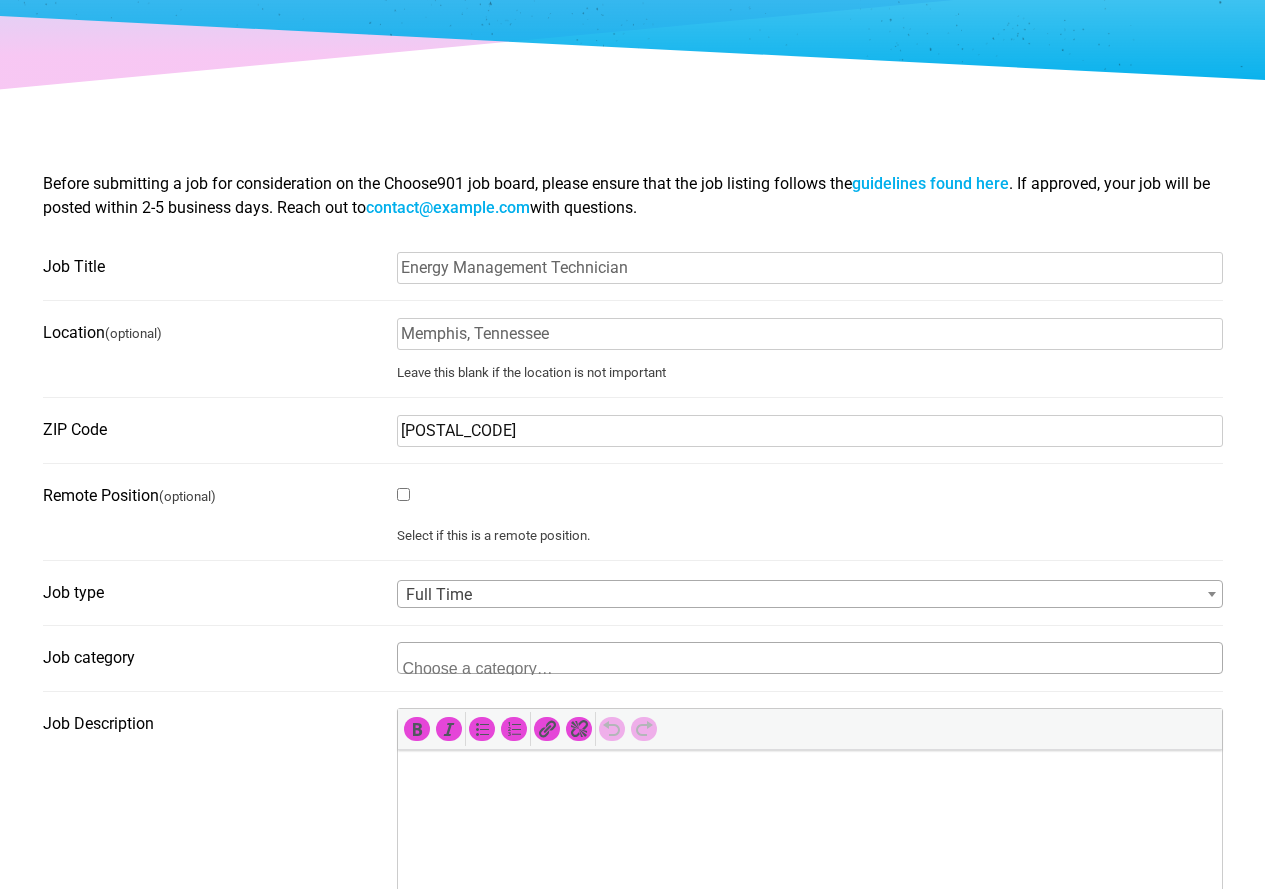 scroll, scrollTop: 200, scrollLeft: 0, axis: vertical 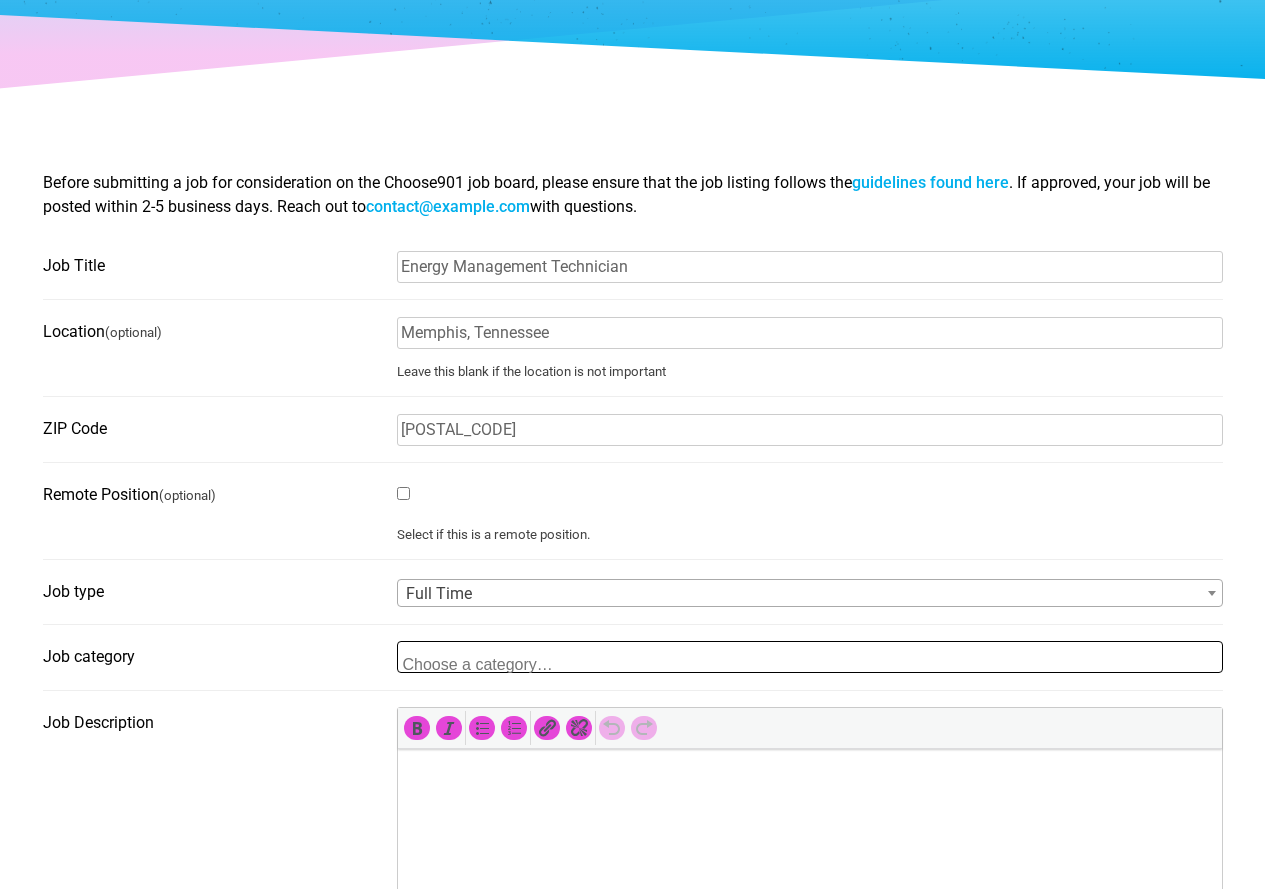 click at bounding box center [495, 658] 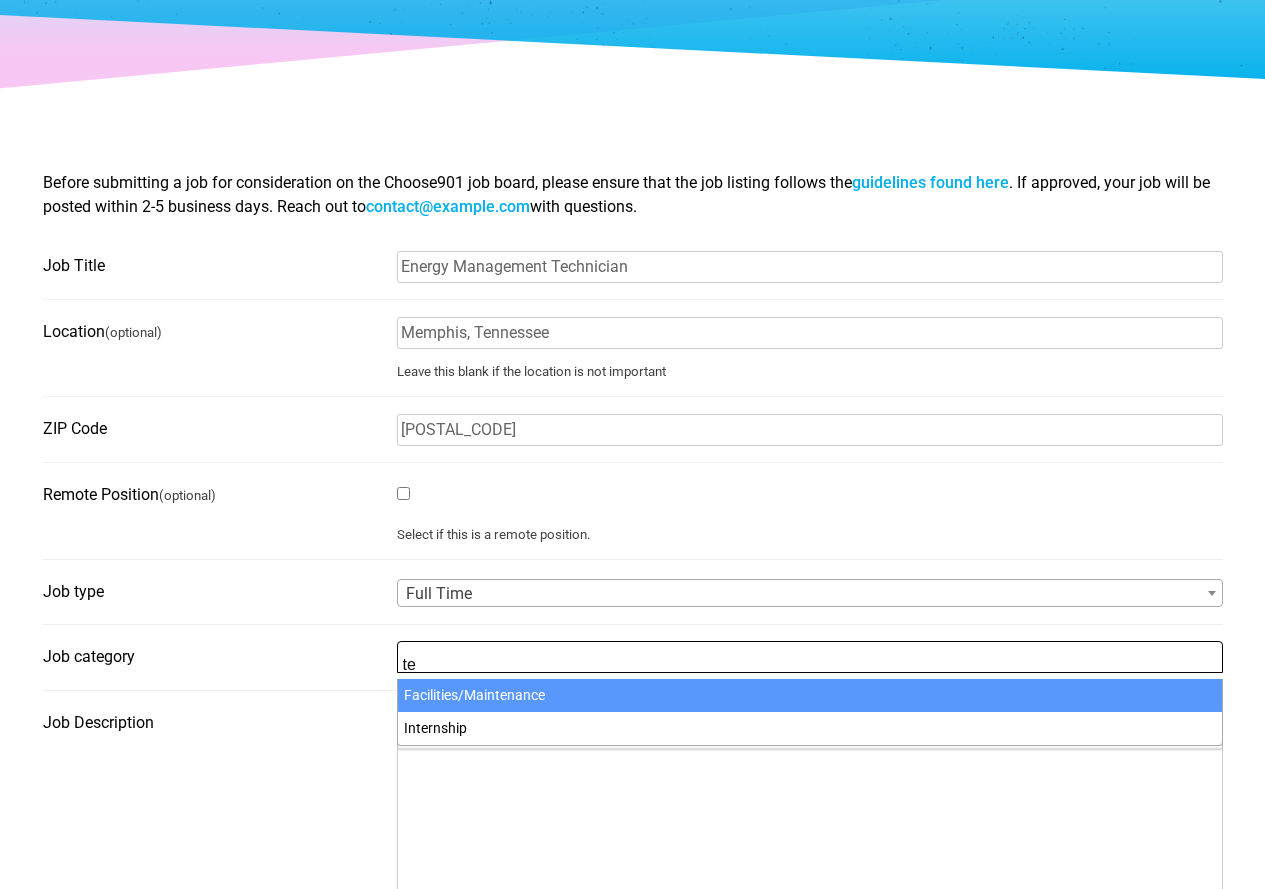 type on "t" 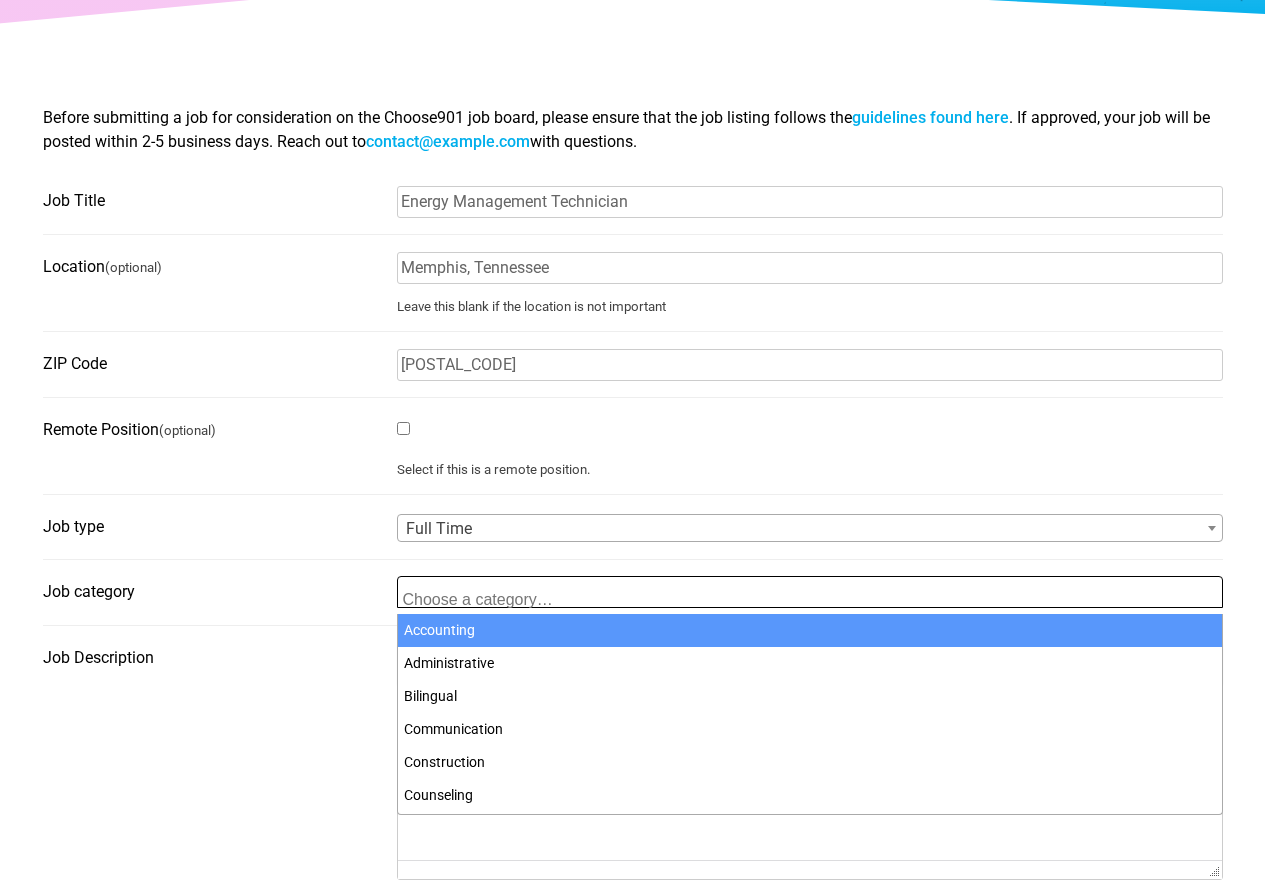 scroll, scrollTop: 300, scrollLeft: 0, axis: vertical 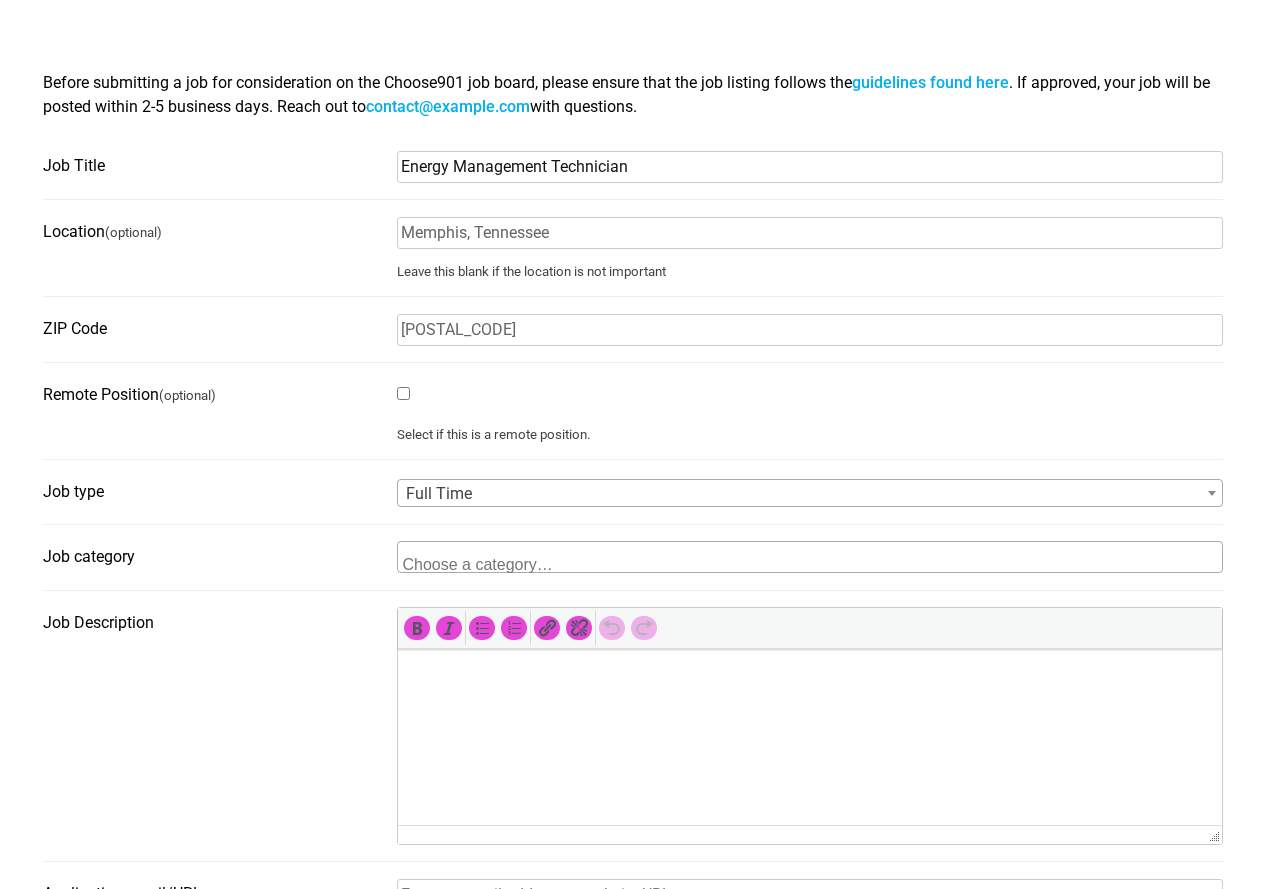 click on "Energy Management Technician" at bounding box center [810, 167] 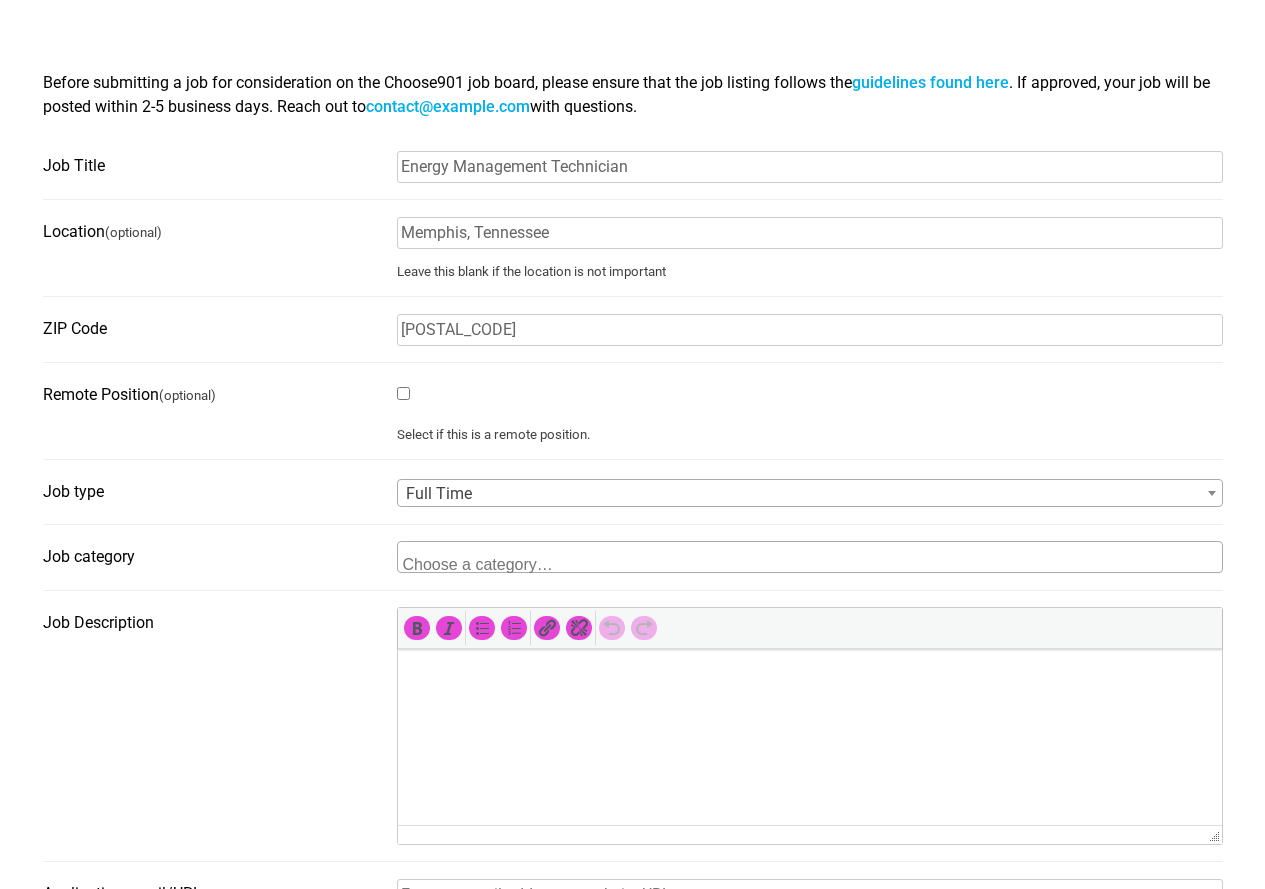 click on "Full Time" at bounding box center (810, 494) 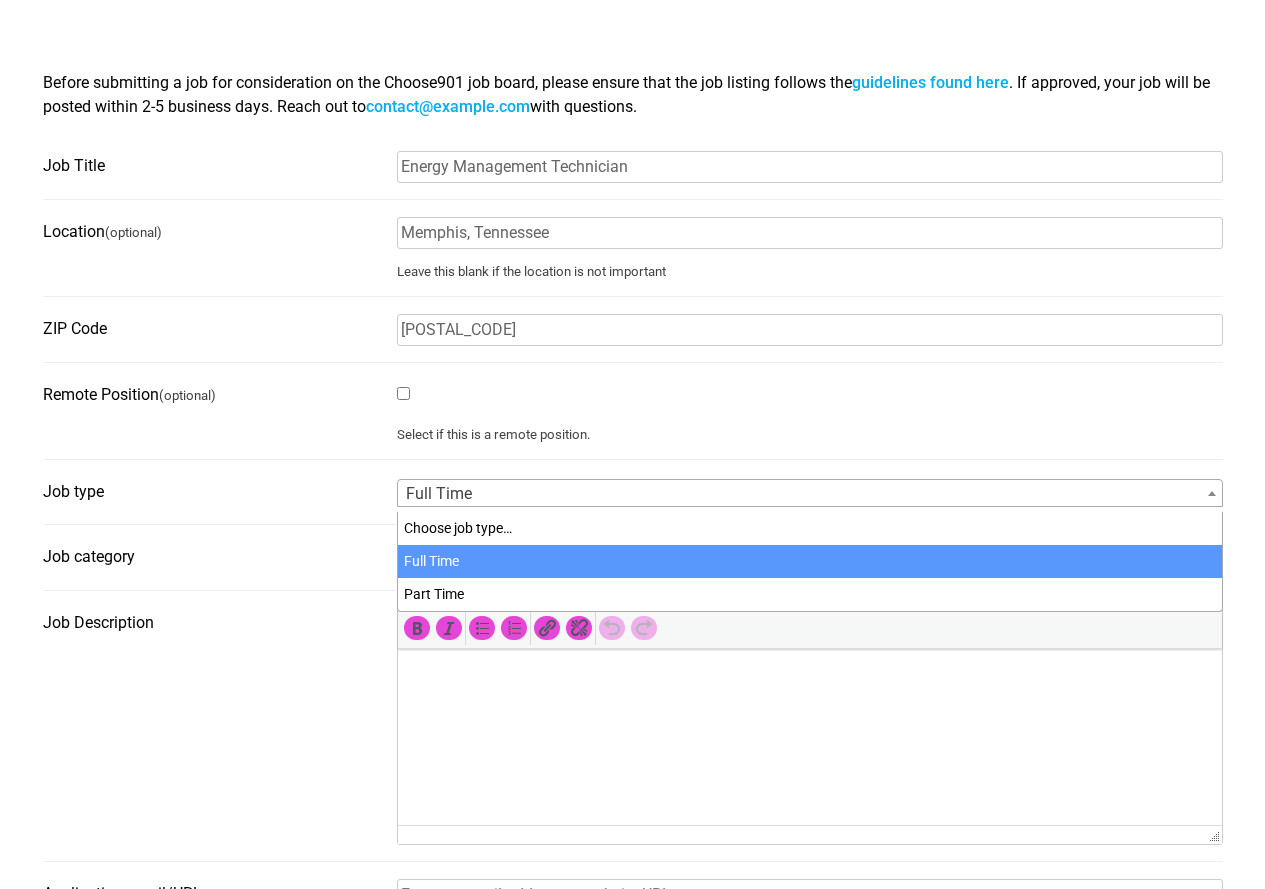 click on "Select if this is a remote position." at bounding box center (810, 435) 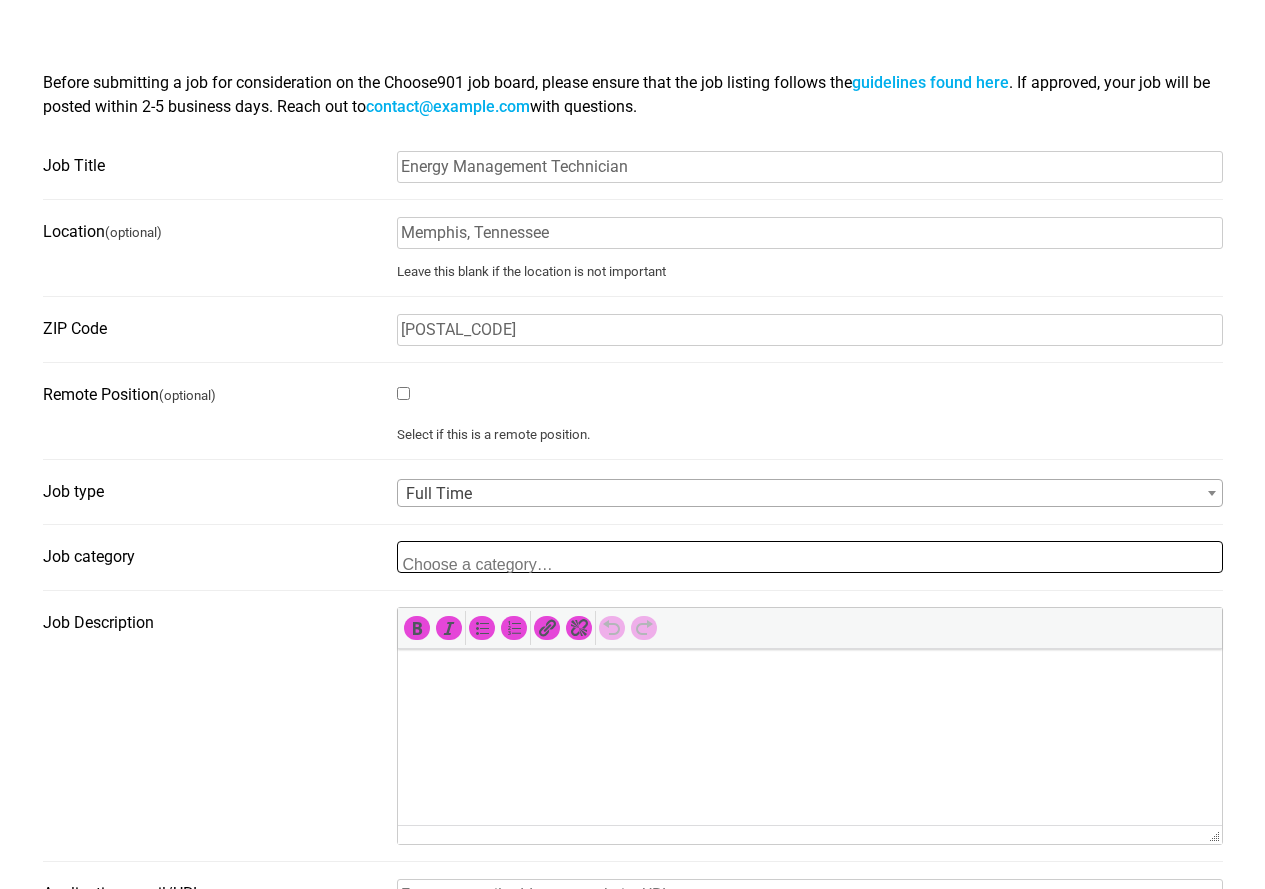 click at bounding box center [500, 565] 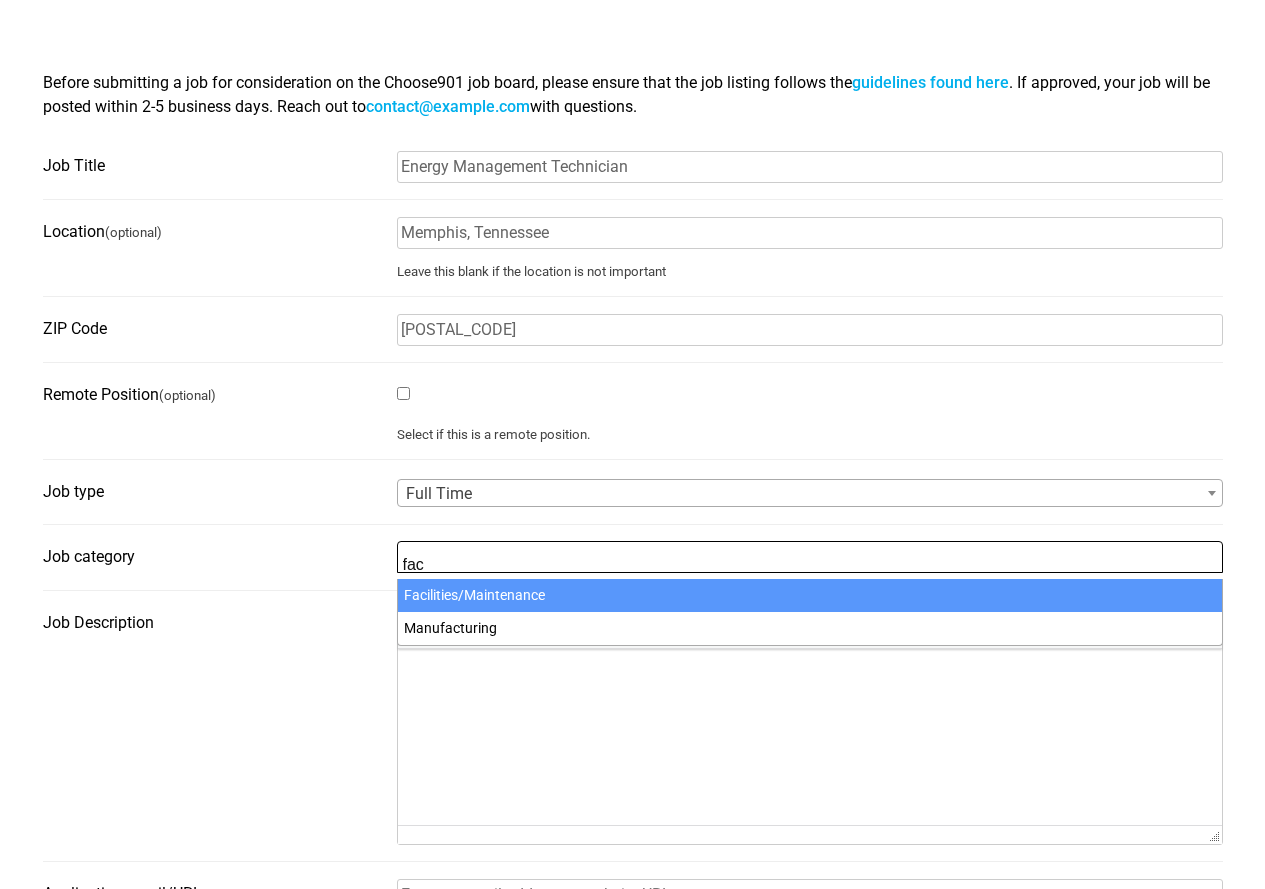 type on "fac" 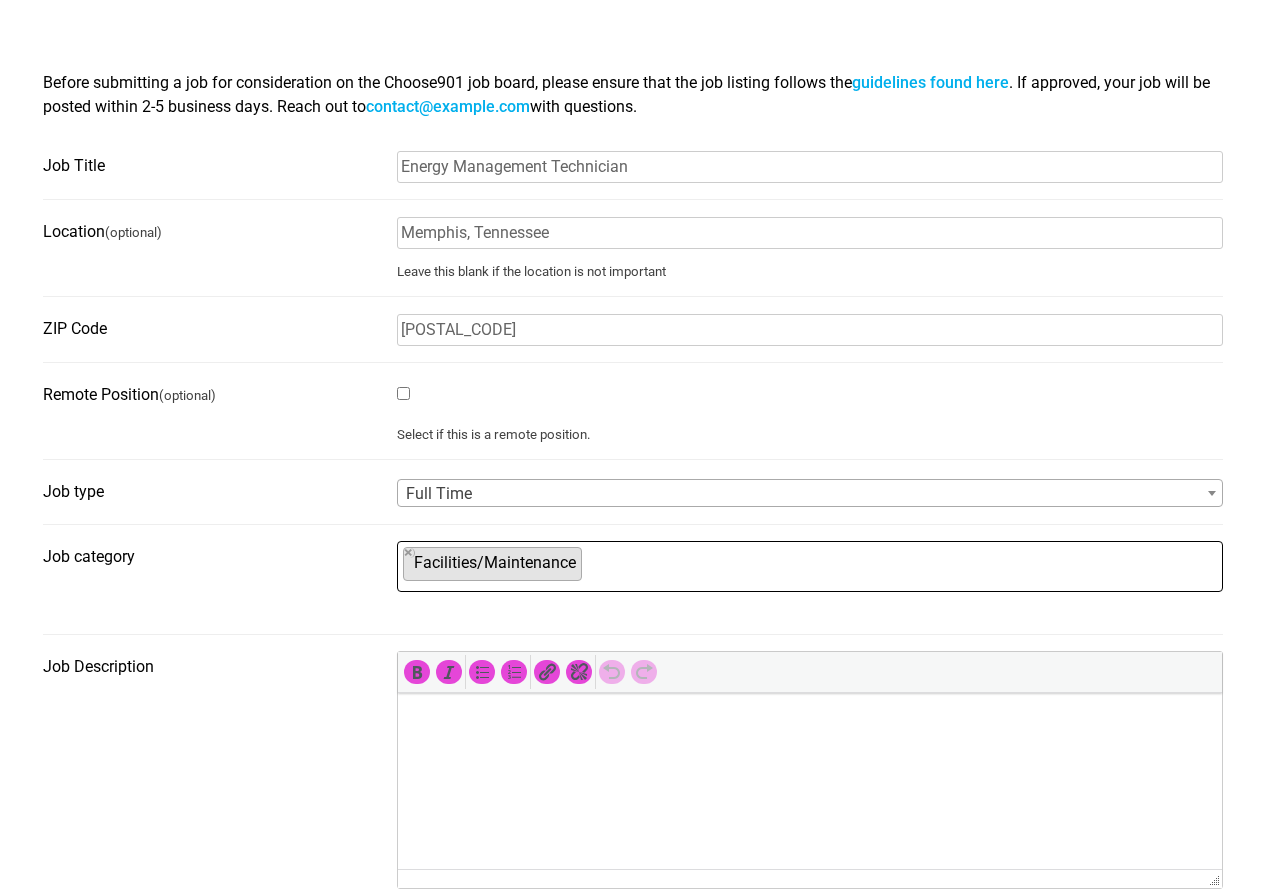 scroll, scrollTop: 2, scrollLeft: 0, axis: vertical 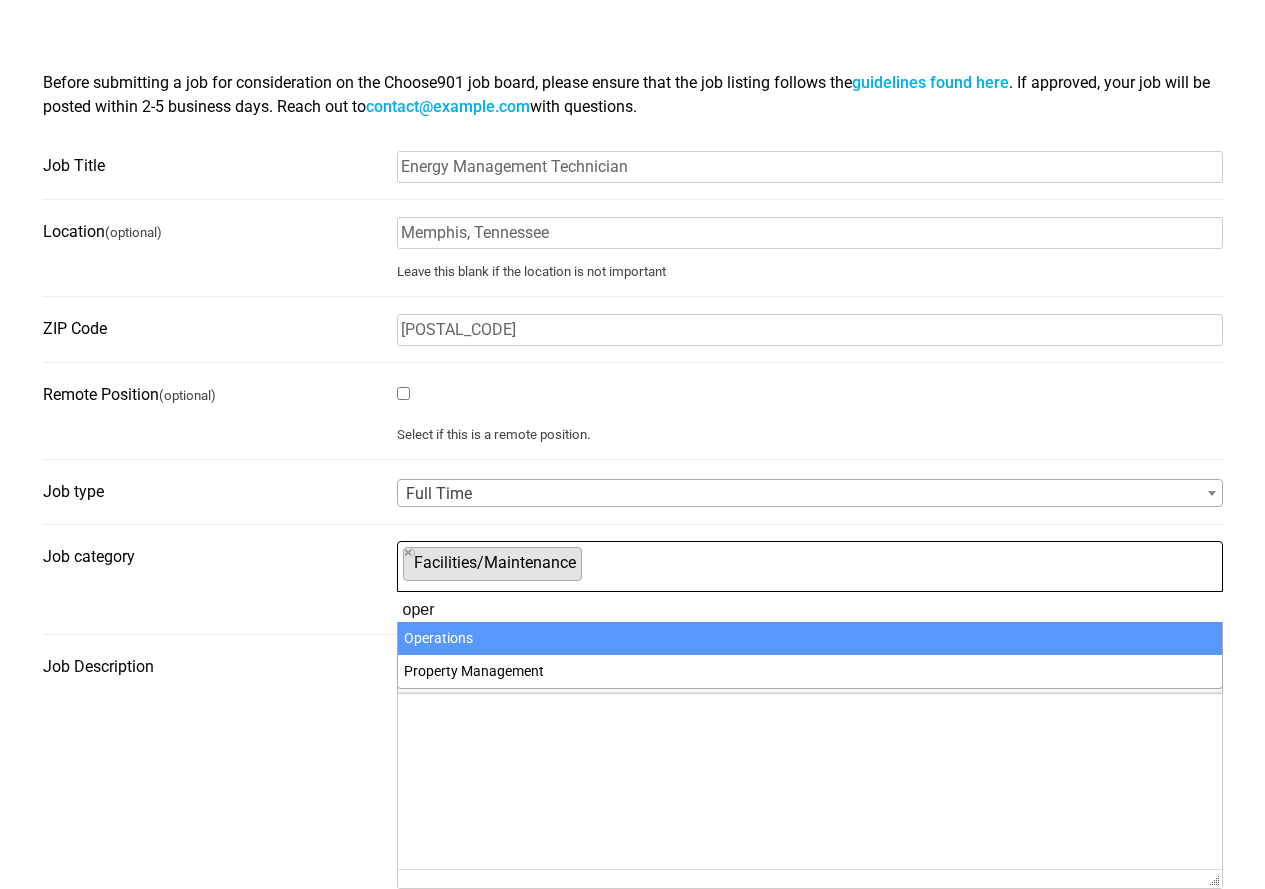 type on "oper" 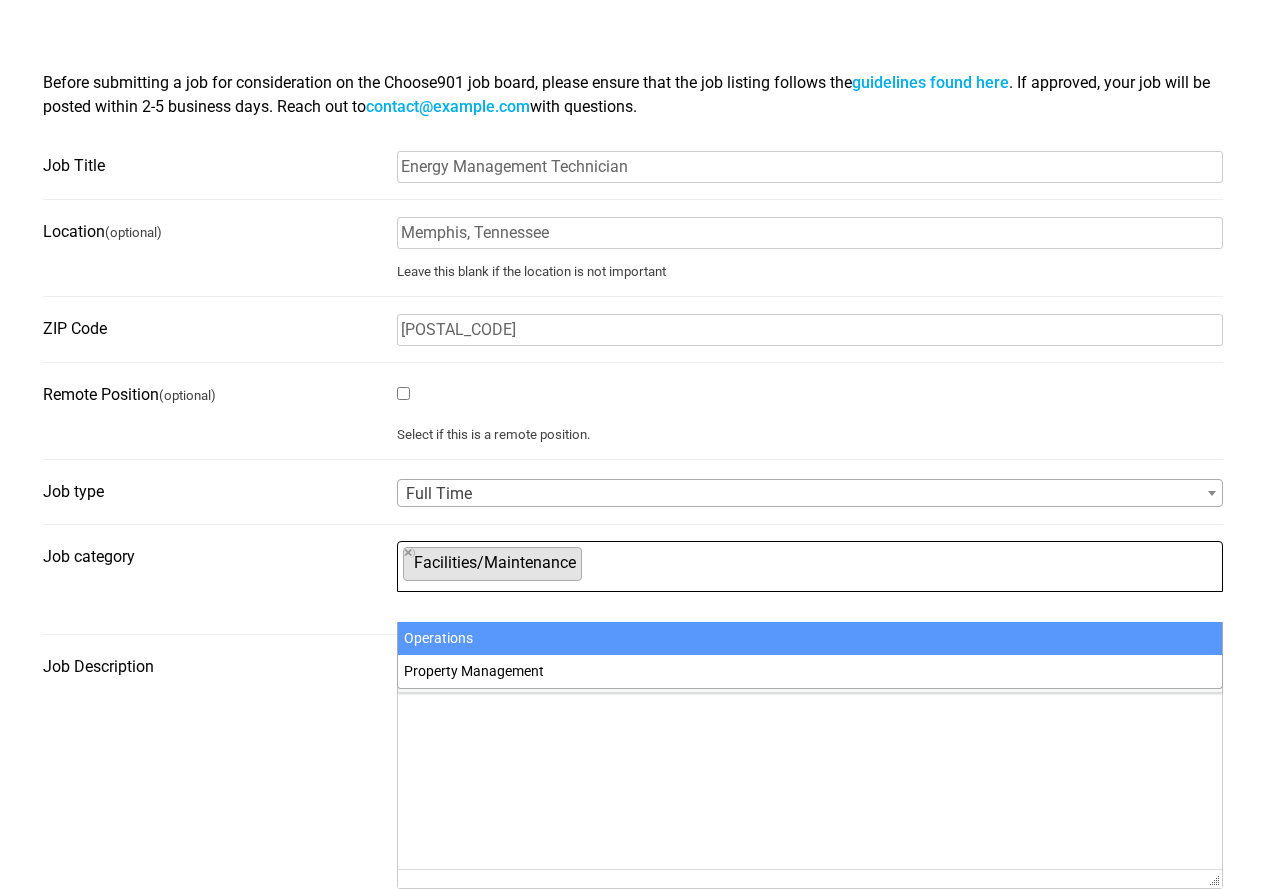 scroll, scrollTop: 3, scrollLeft: 0, axis: vertical 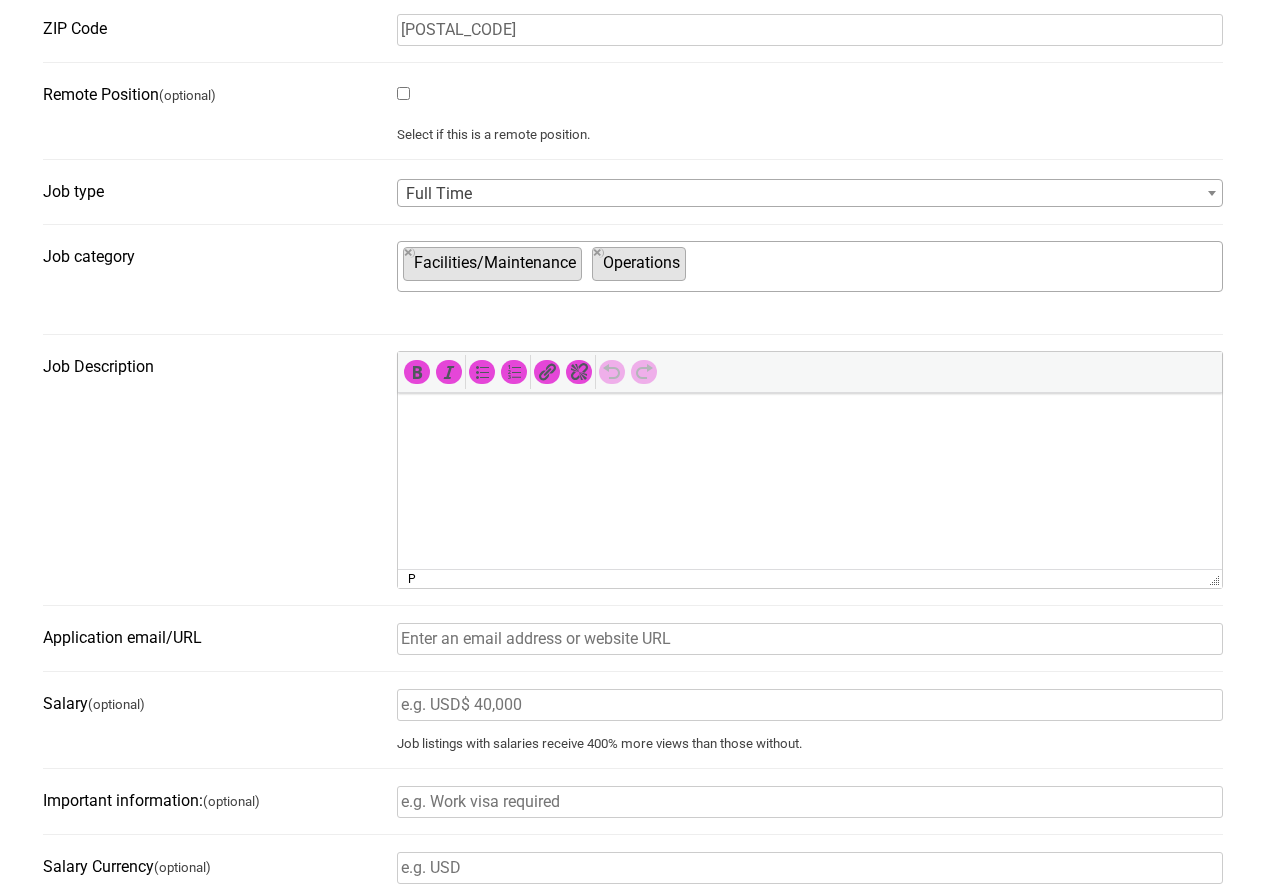 click at bounding box center [809, 421] 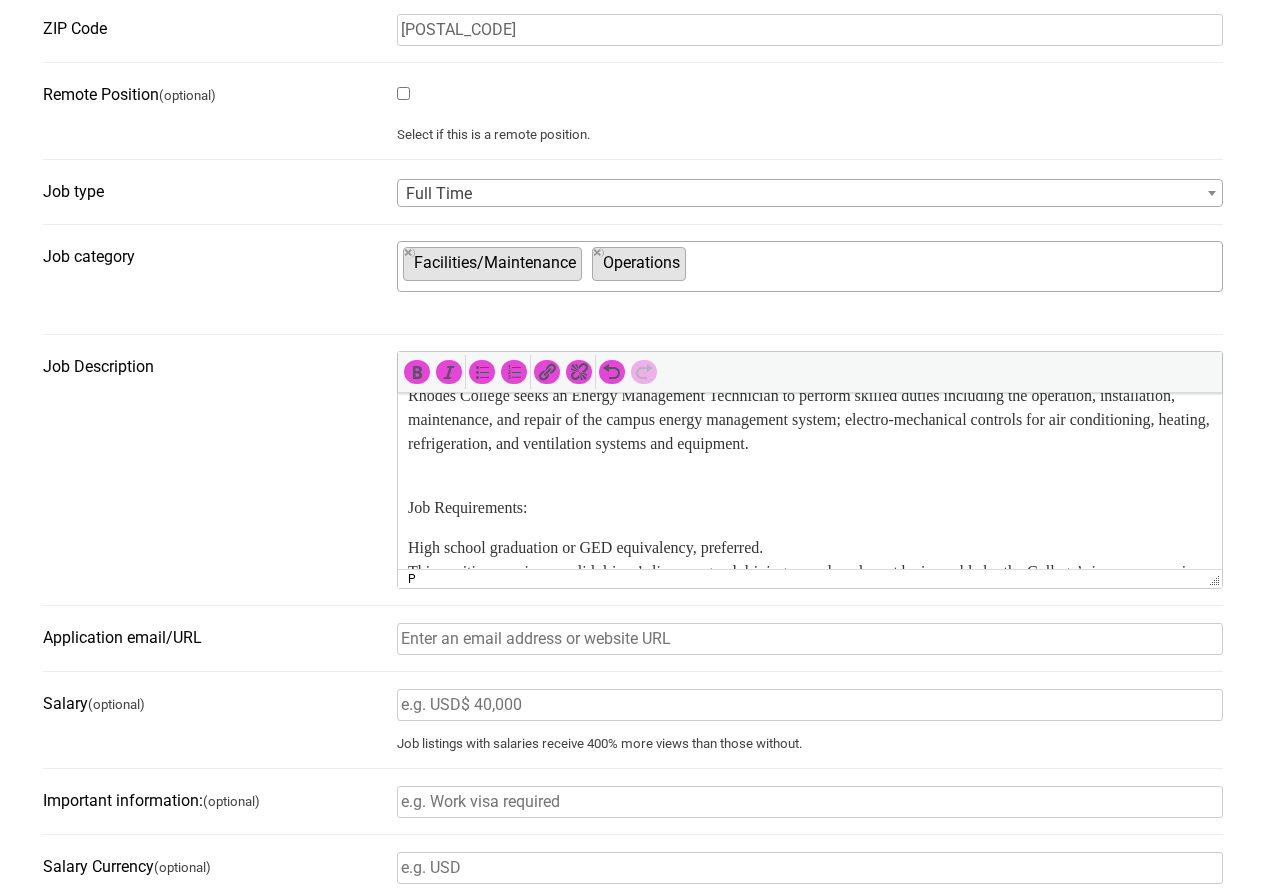 scroll, scrollTop: 100, scrollLeft: 0, axis: vertical 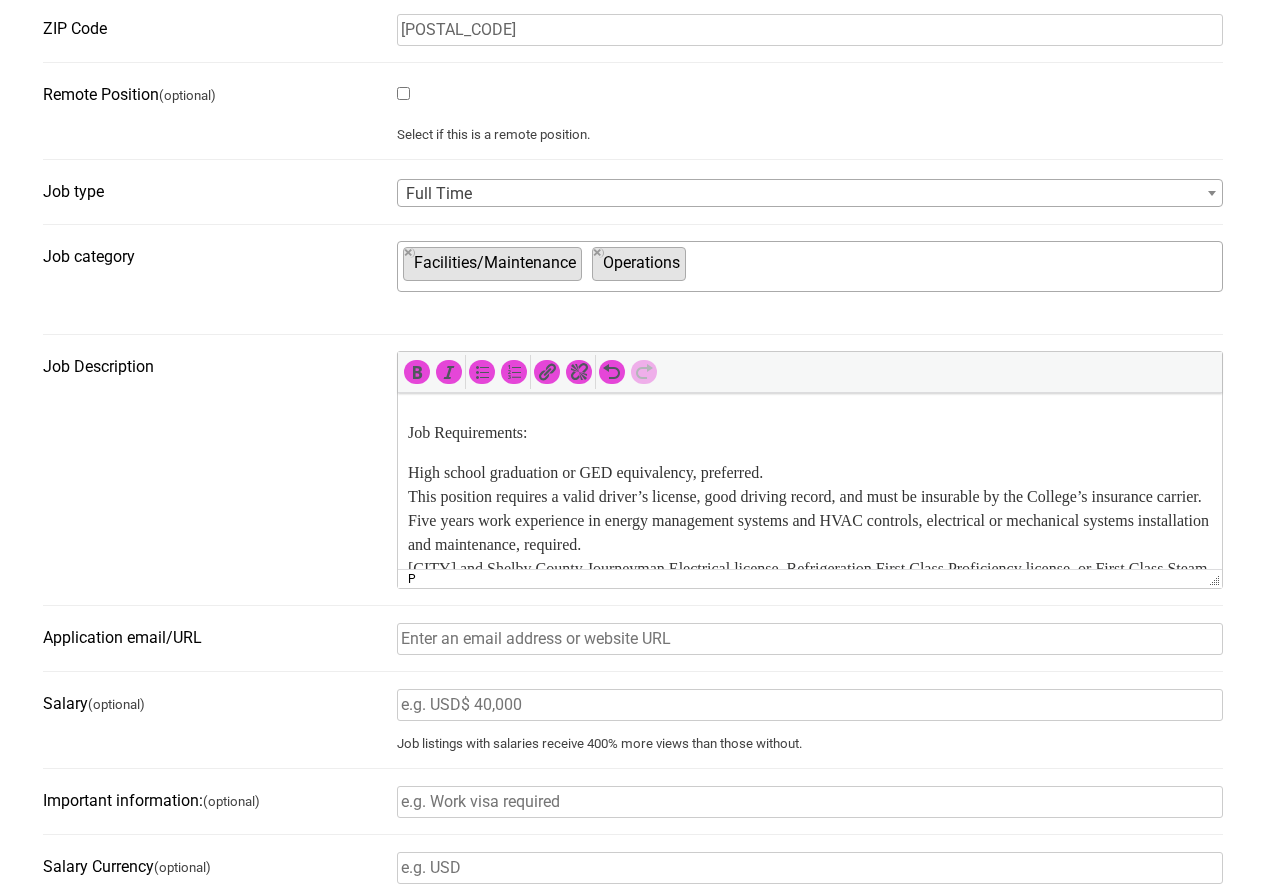 click on "Rhodes College seeks an Energy Management Technician to perform skilled duties including the operation, installation, maintenance, and repair of the campus energy management system; electro-mechanical controls for air conditioning, heating, refrigeration, and ventilation systems and equipment.   Job Requirements: High school graduation or GED equivalency, preferred. This position requires a valid driver’s license, good driving record, and must be insurable by the College’s insurance carrier. Five years work experience in energy management systems and HVAC controls, electrical or mechanical systems installation and maintenance, required.  Memphis and Shelby County Journeyman Electrical license, Refrigeration First Class Proficiency license, or First Class Steam and Refrigeration Engineering license, preferred.   Job Responsibilities: Troubleshoots and corrects malfunctions on mechanical and electrical equipment. Performs preventive maintenance on HVAC equipment and systems. Other duties as assigned." at bounding box center [809, 849] 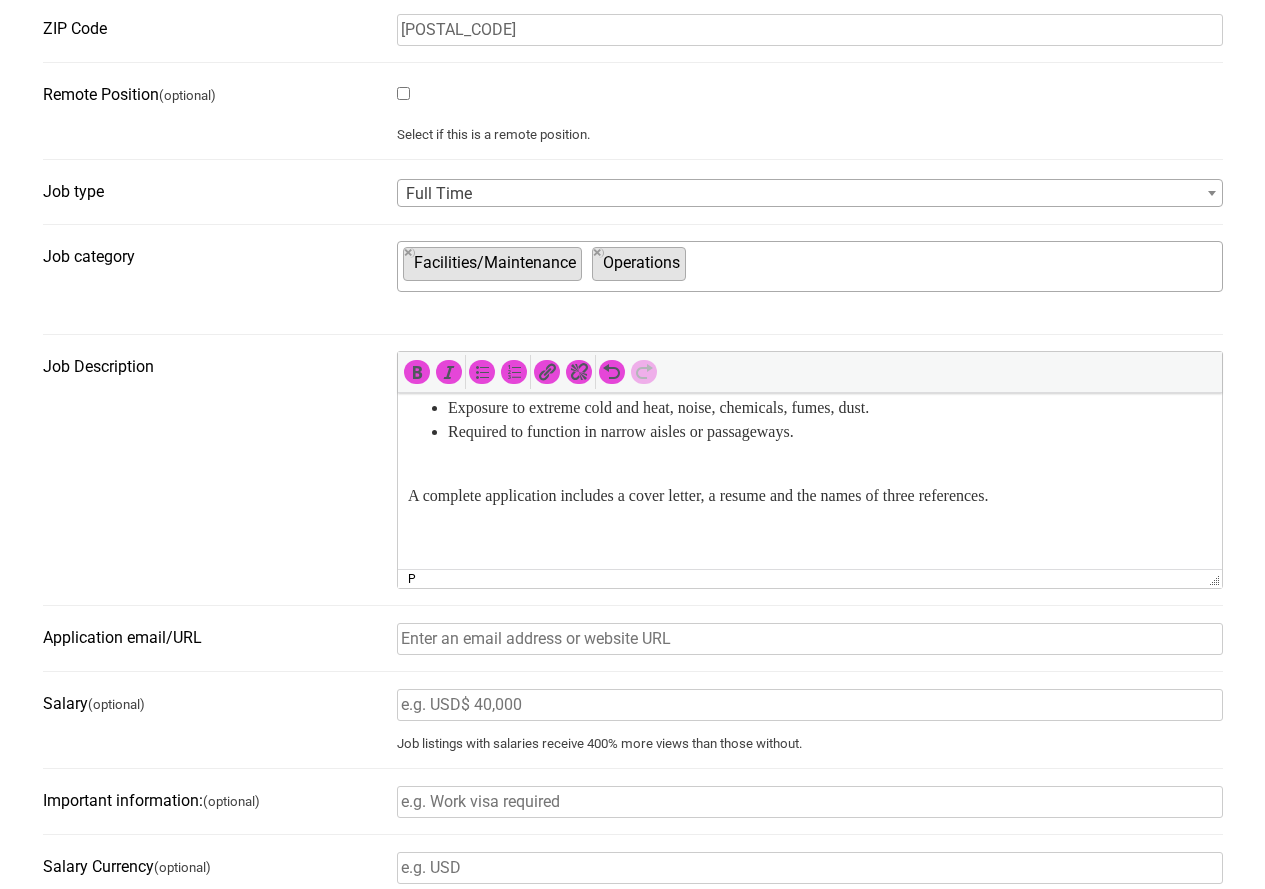 scroll, scrollTop: 965, scrollLeft: 0, axis: vertical 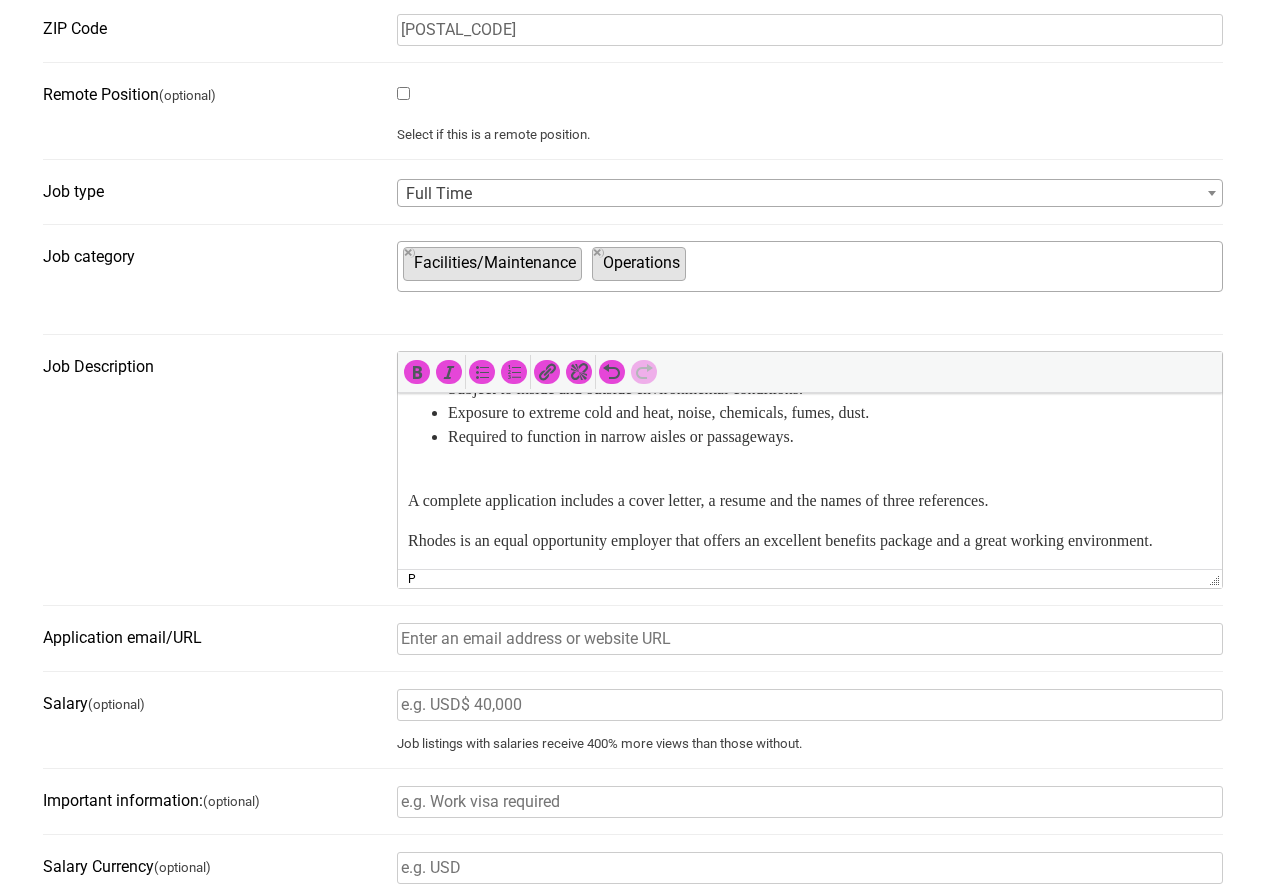 click on "Application email/URL" at bounding box center [633, 647] 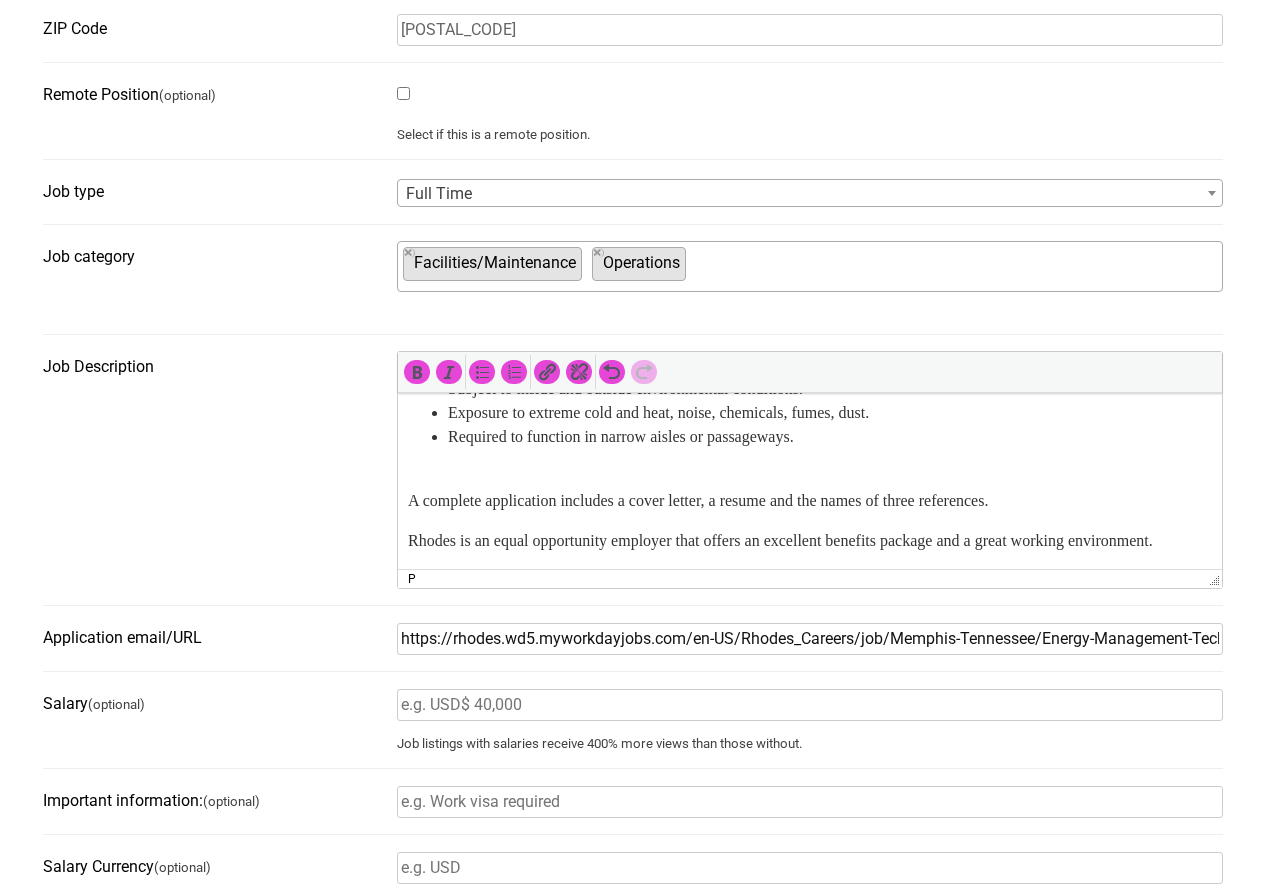 scroll, scrollTop: 0, scrollLeft: 99, axis: horizontal 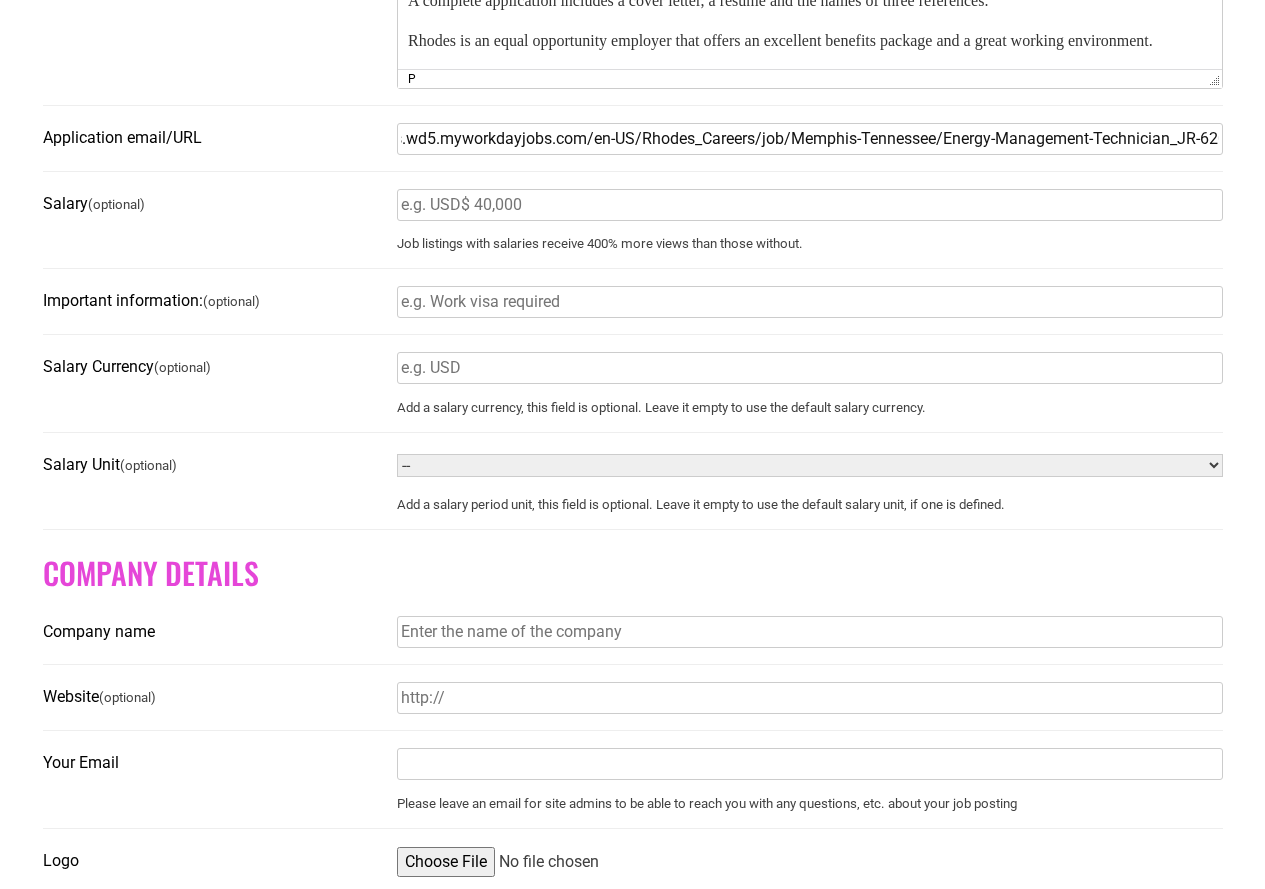 type on "https://rhodes.wd5.myworkdayjobs.com/en-US/Rhodes_Careers/job/Memphis-Tennessee/Energy-Management-Technician_JR-620" 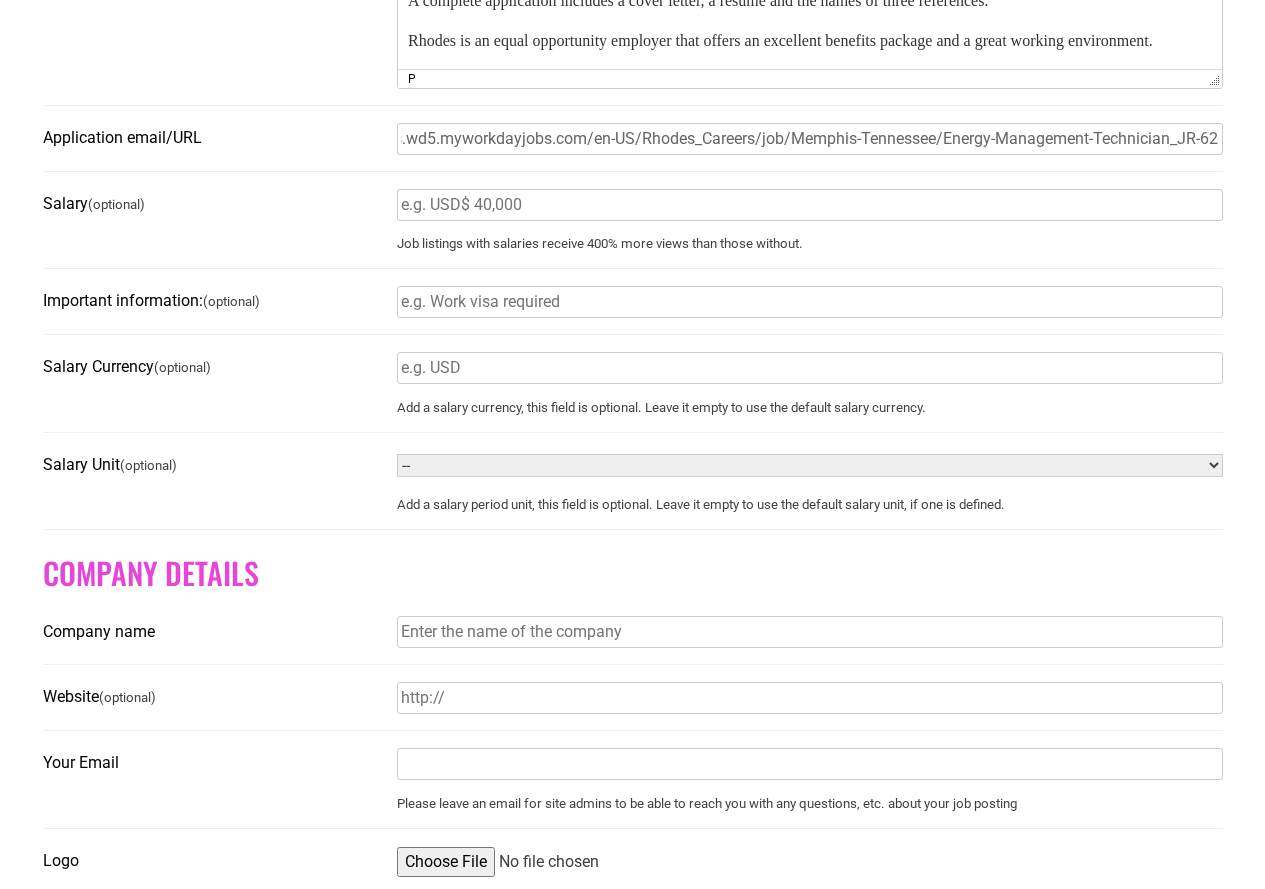 scroll, scrollTop: 0, scrollLeft: 0, axis: both 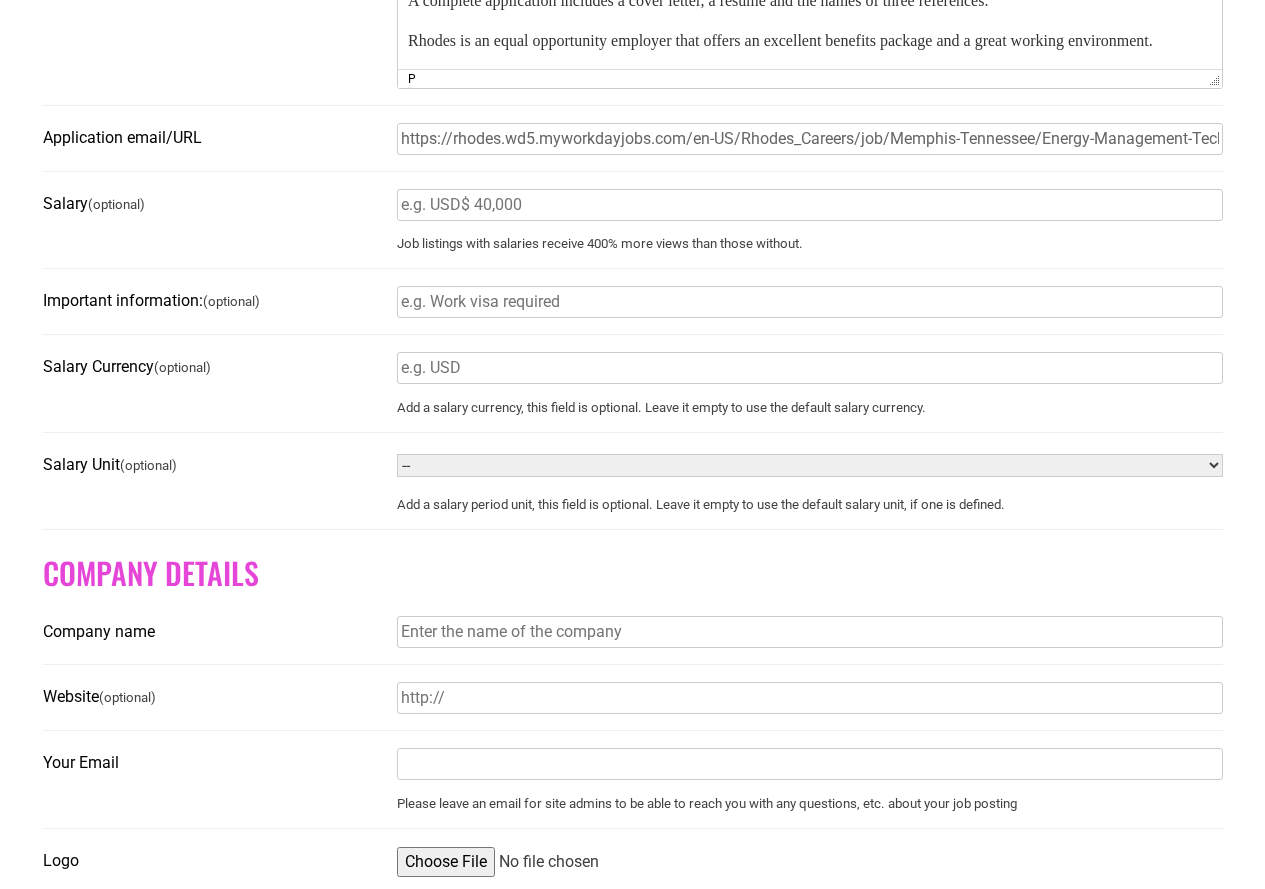click on "Company name" at bounding box center (810, 632) 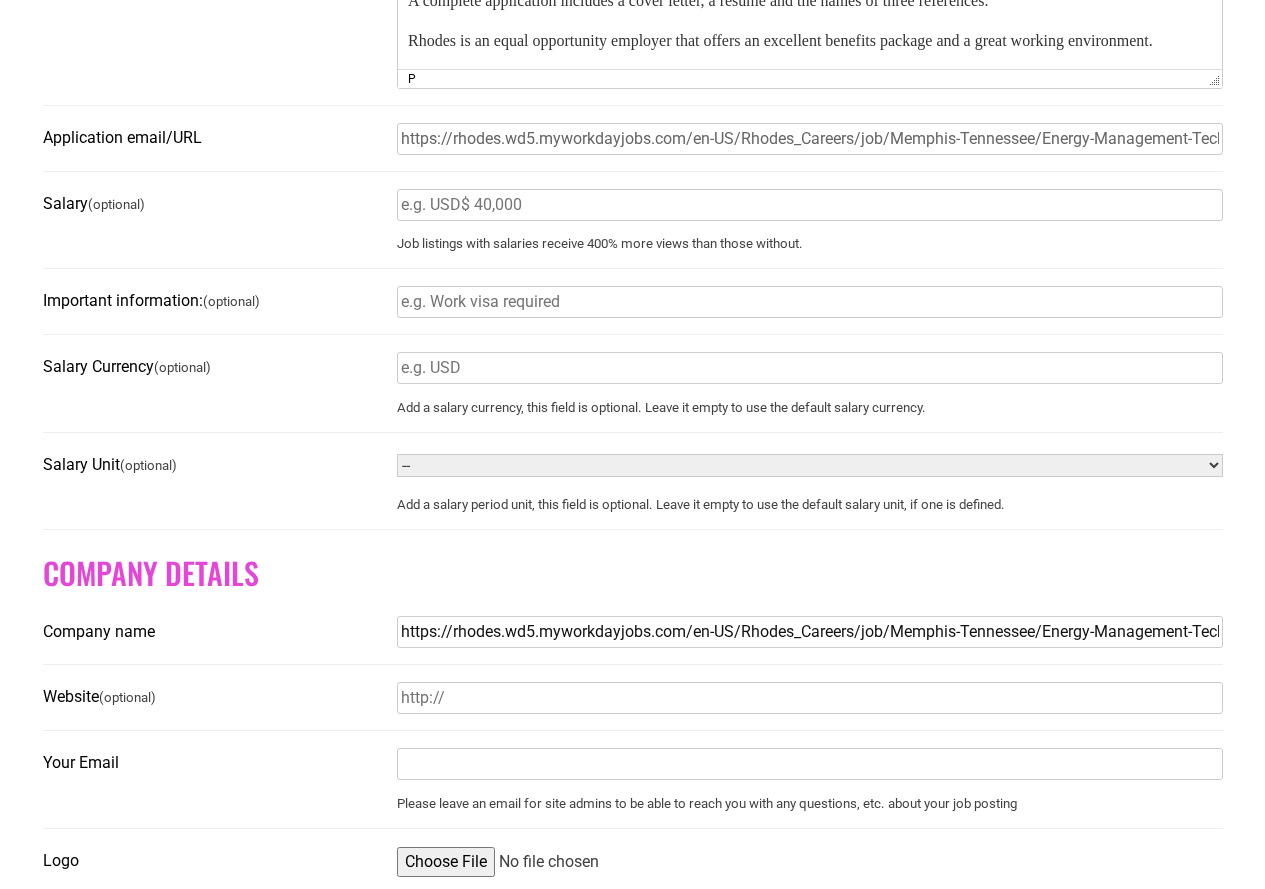 scroll, scrollTop: 0, scrollLeft: 99, axis: horizontal 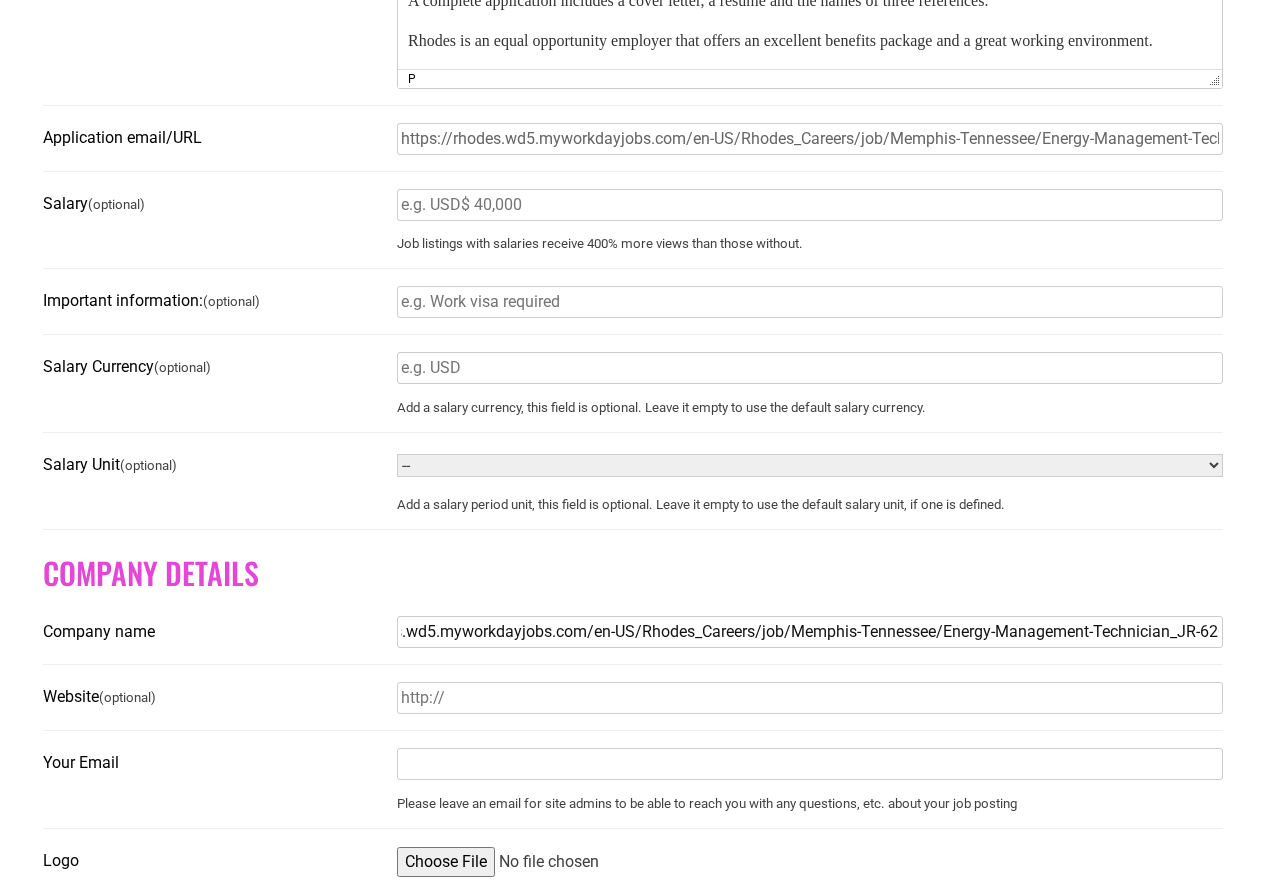 type 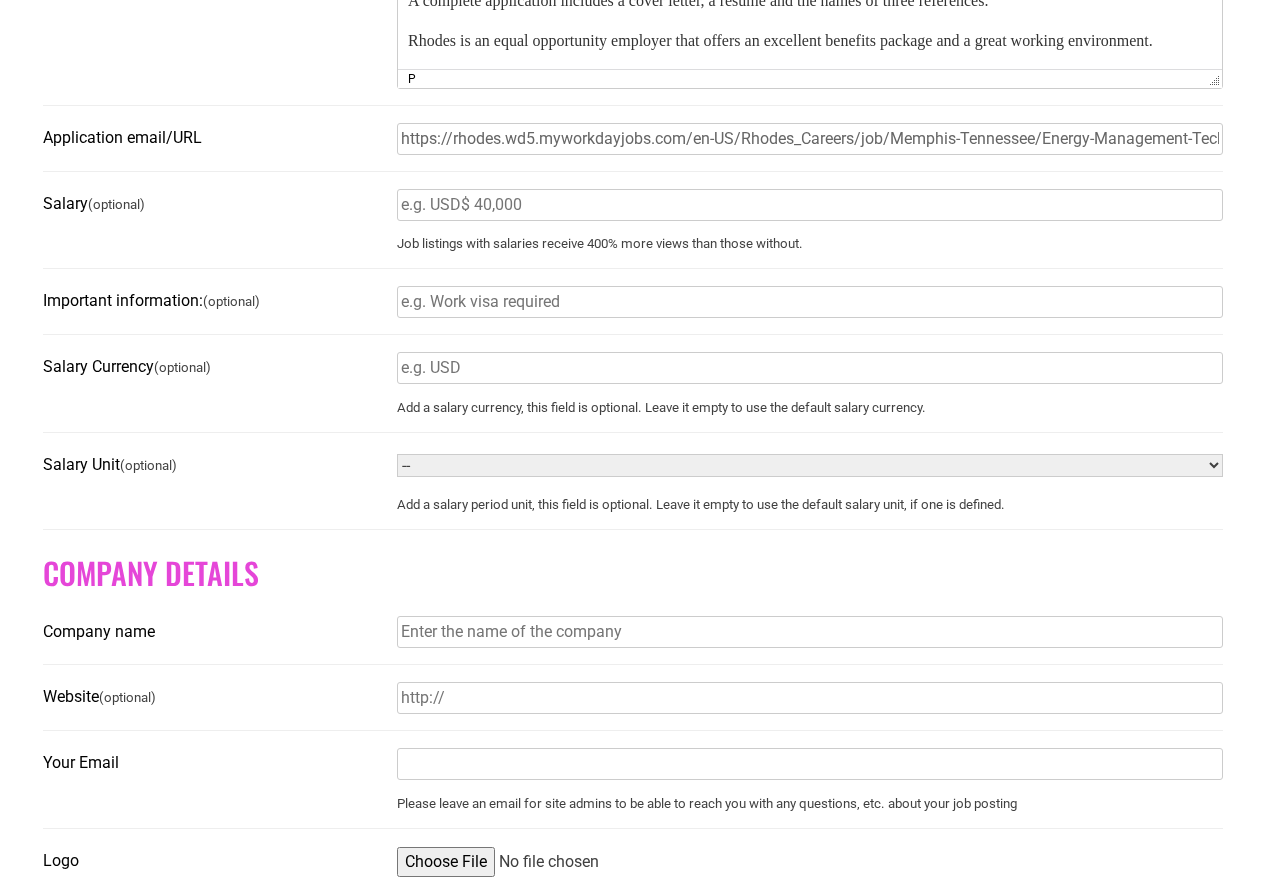 scroll, scrollTop: 0, scrollLeft: 0, axis: both 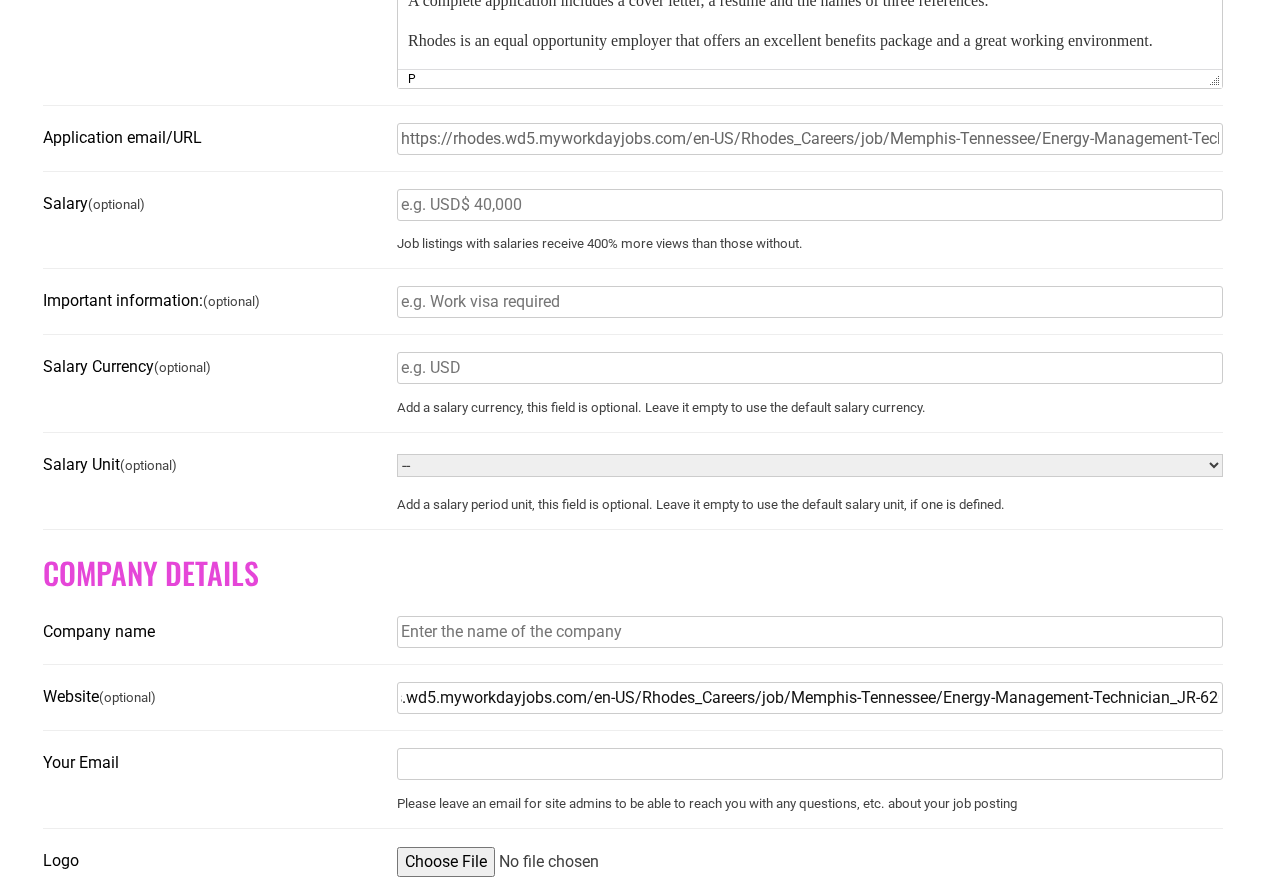 type on "https://rhodes.wd5.myworkdayjobs.com/en-US/Rhodes_Careers/job/Memphis-Tennessee/Energy-Management-Technician_JR-620" 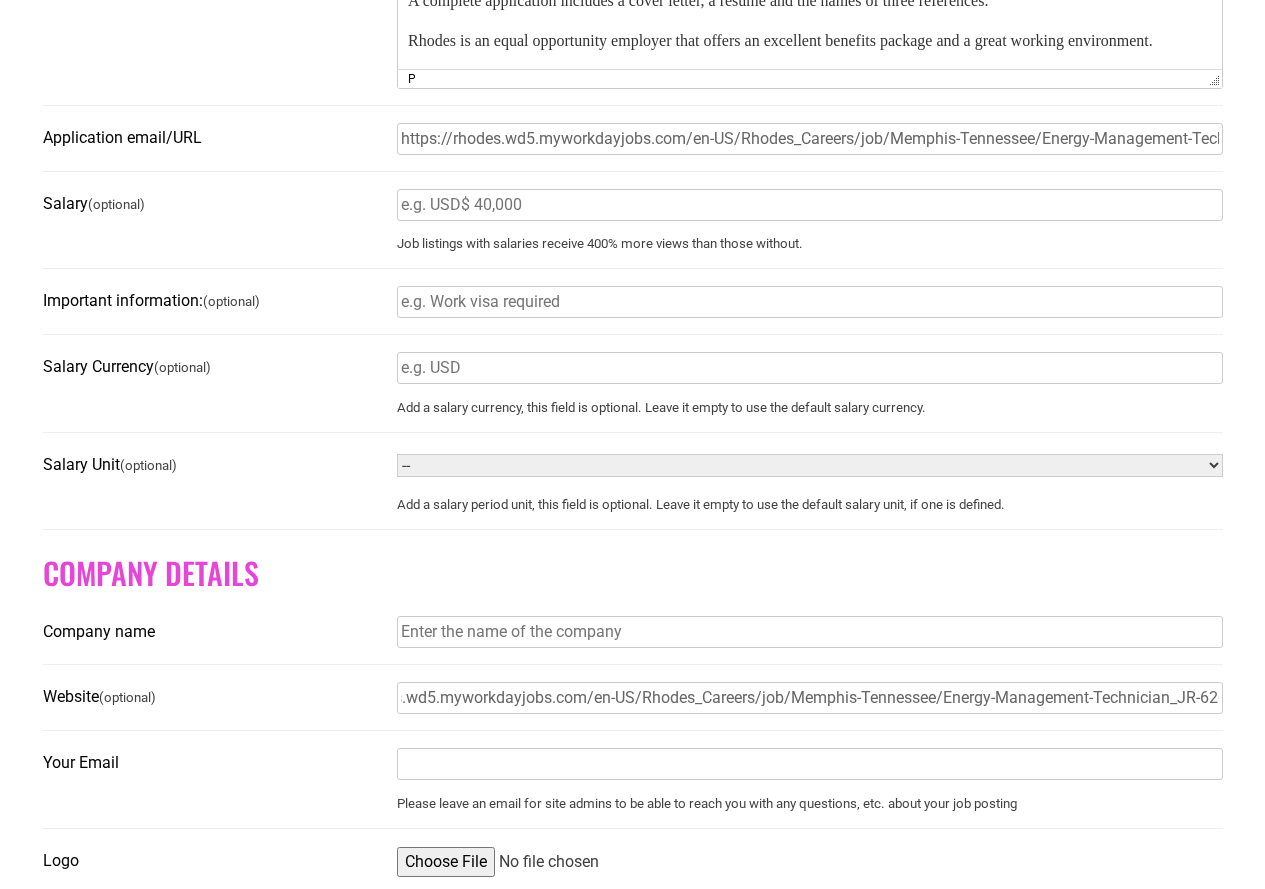 scroll, scrollTop: 0, scrollLeft: 0, axis: both 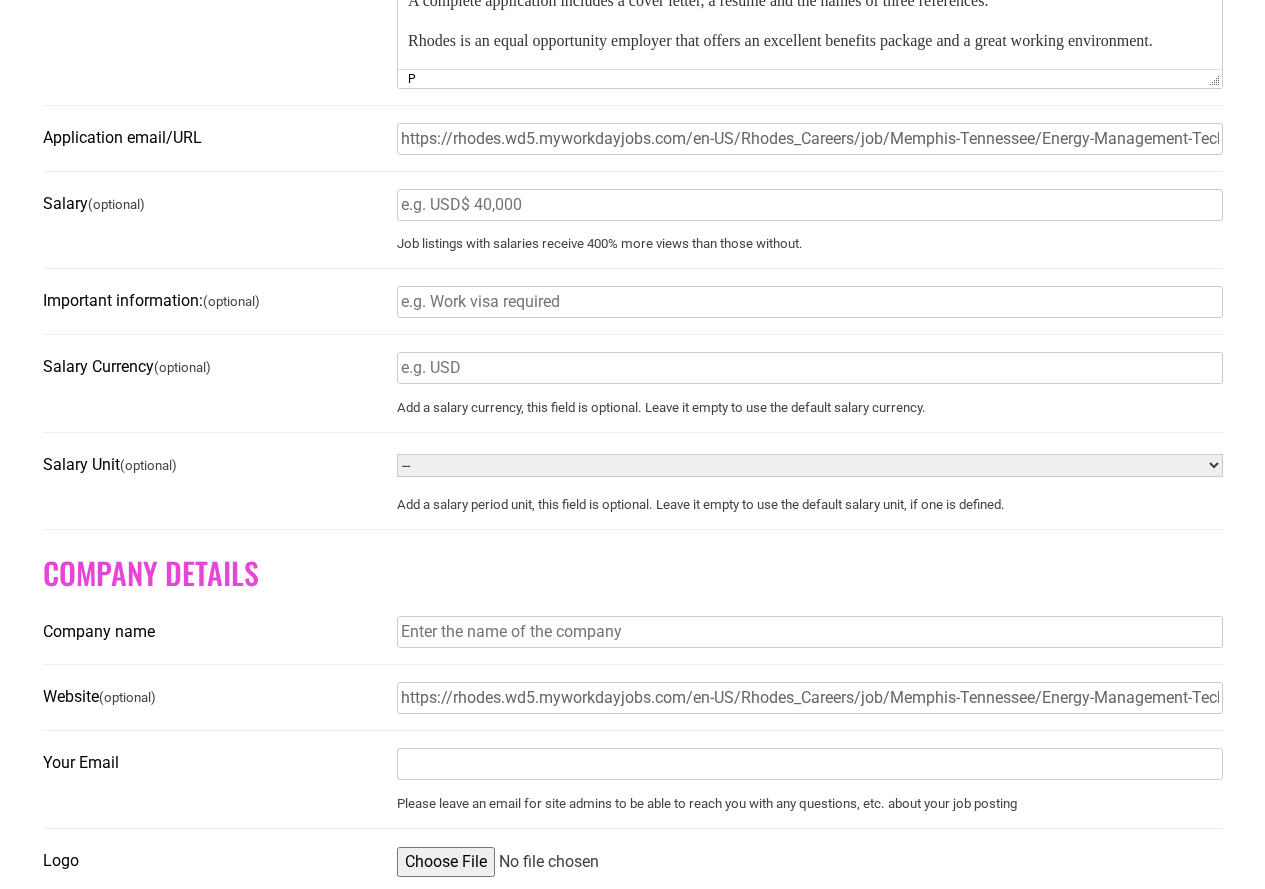click on "Company name" at bounding box center (810, 632) 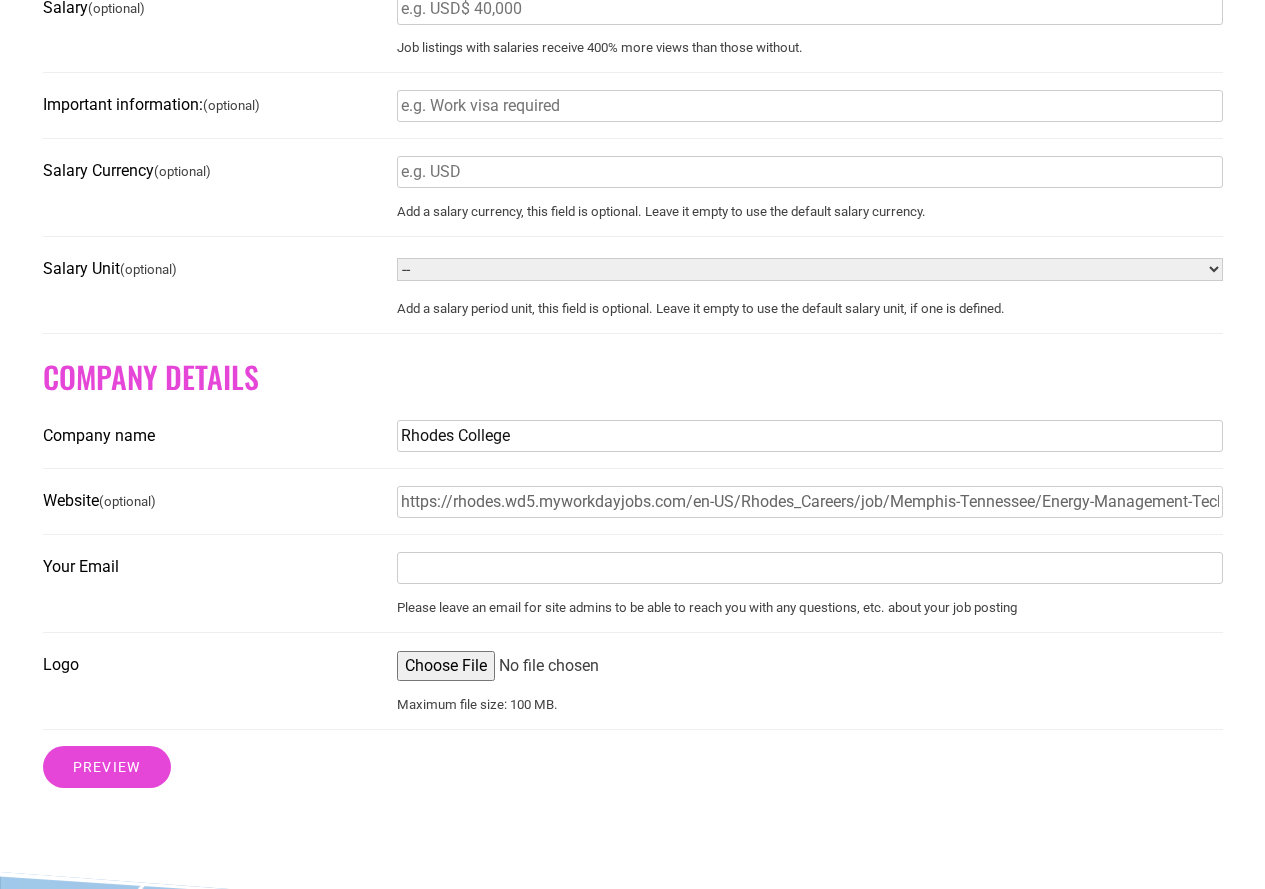 scroll, scrollTop: 1300, scrollLeft: 0, axis: vertical 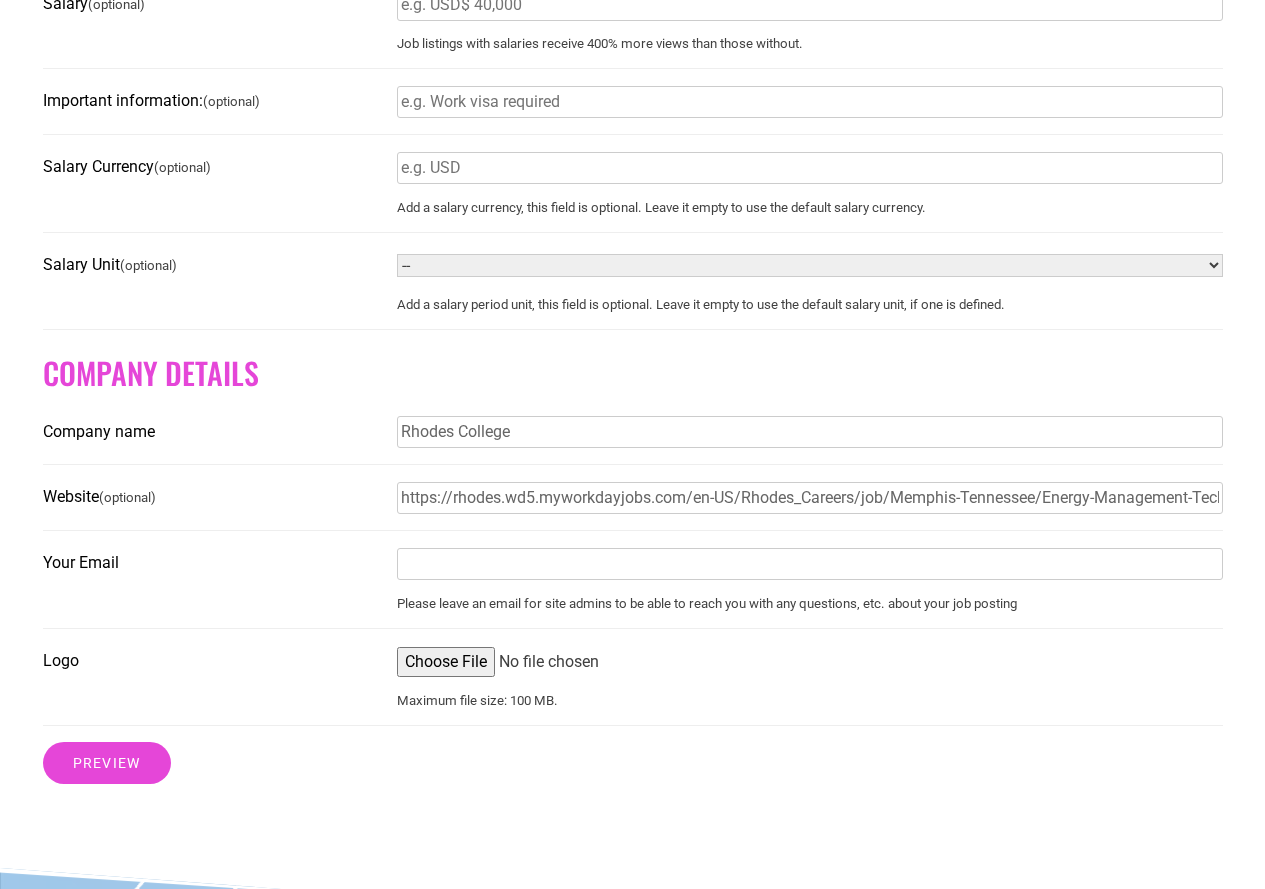 click on "Your Email" at bounding box center [810, 564] 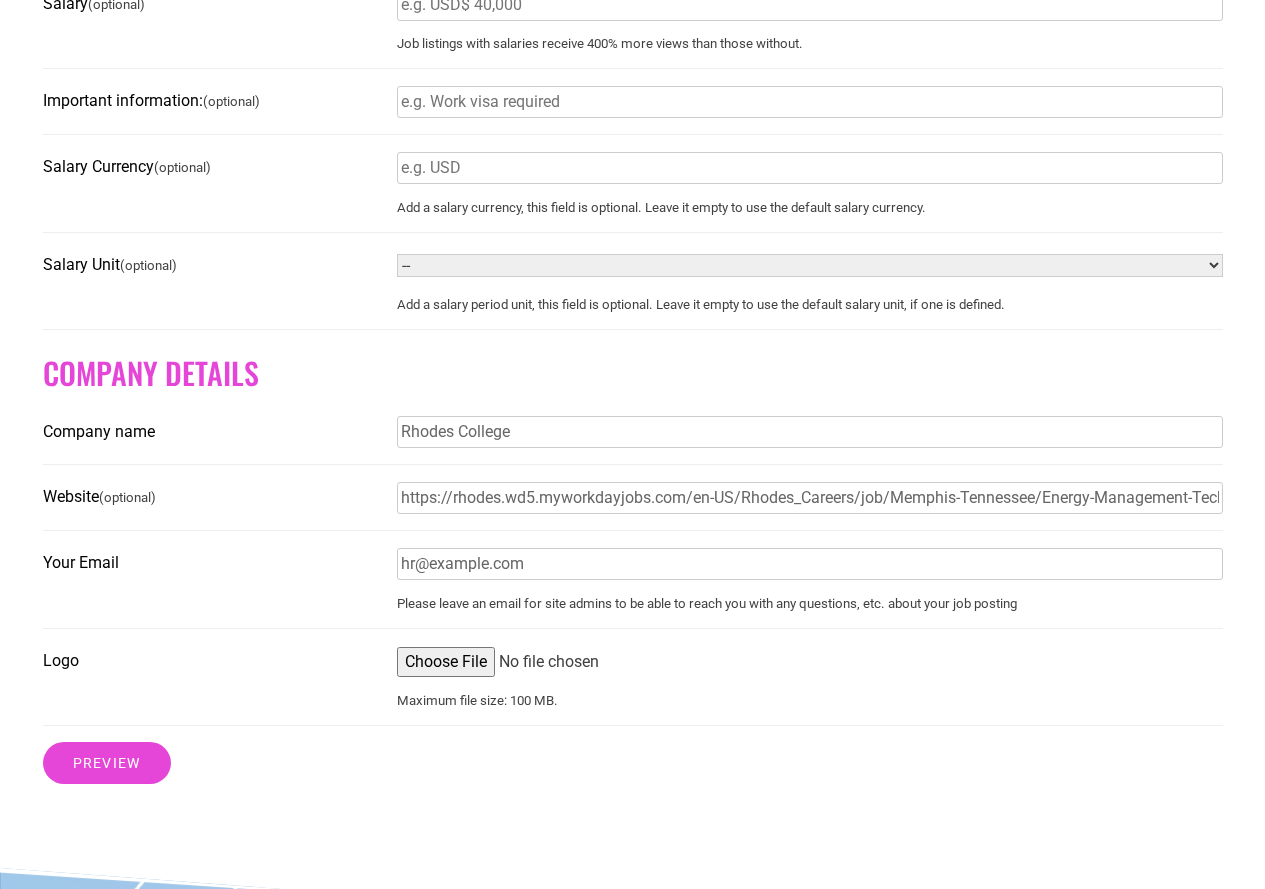 click on "Logo" at bounding box center [810, 662] 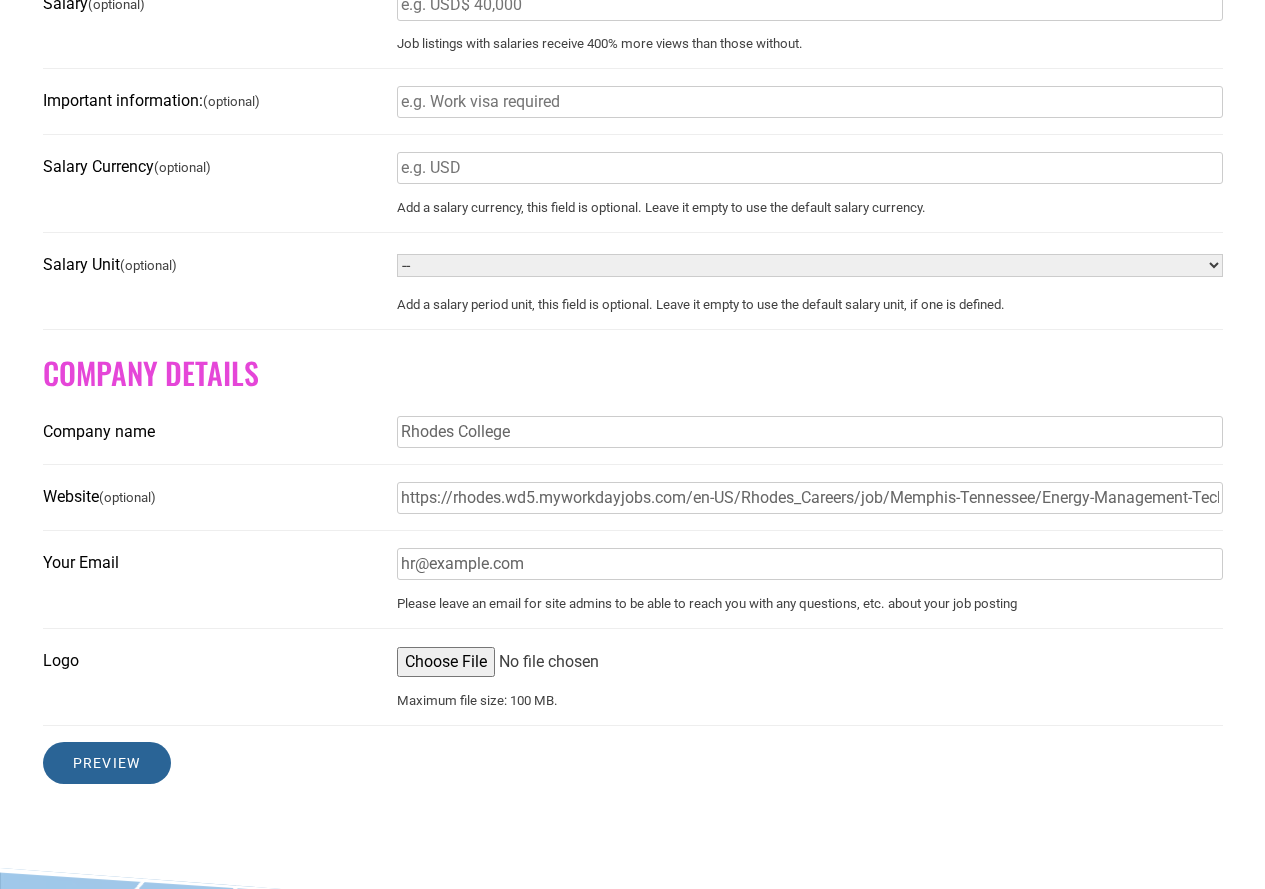click on "Preview" at bounding box center (107, 763) 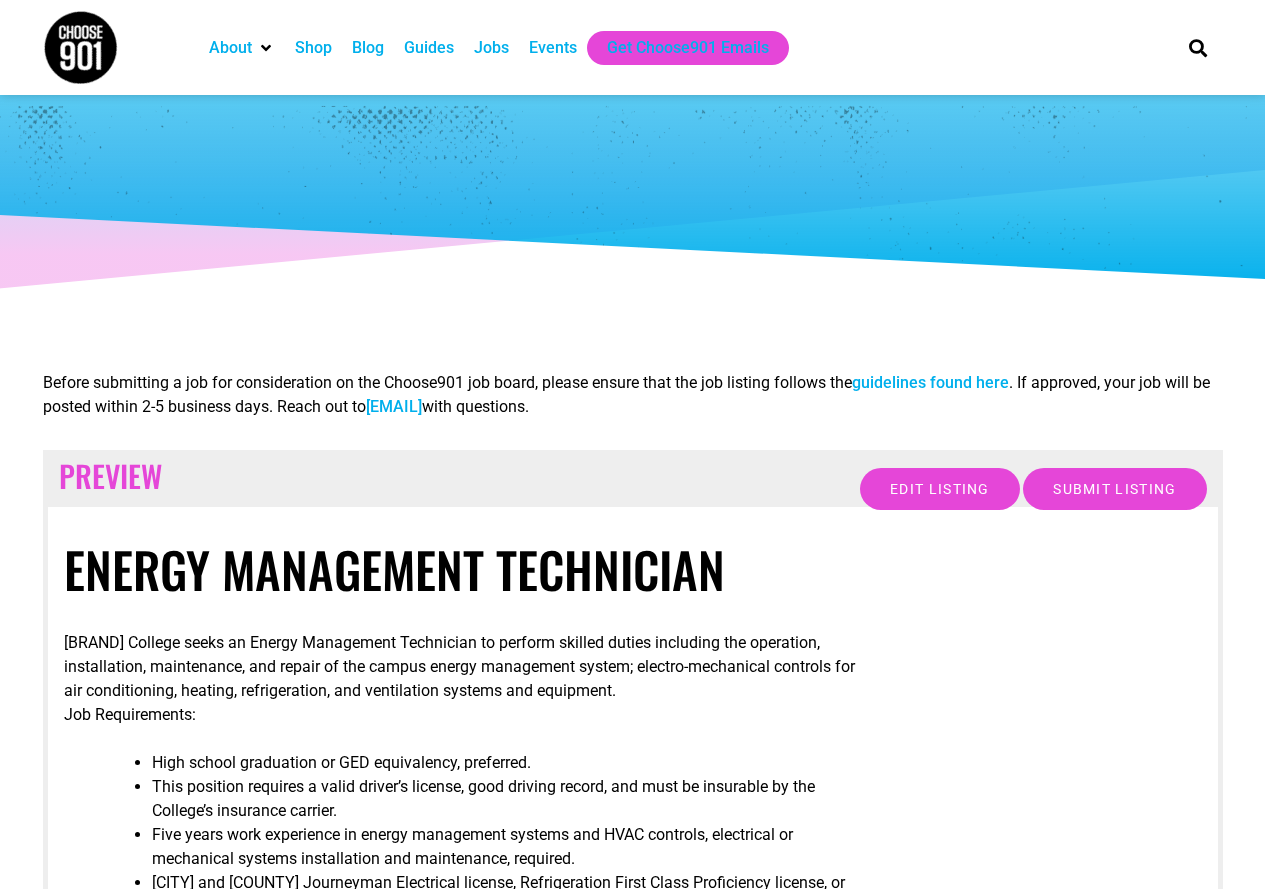 scroll, scrollTop: 0, scrollLeft: 0, axis: both 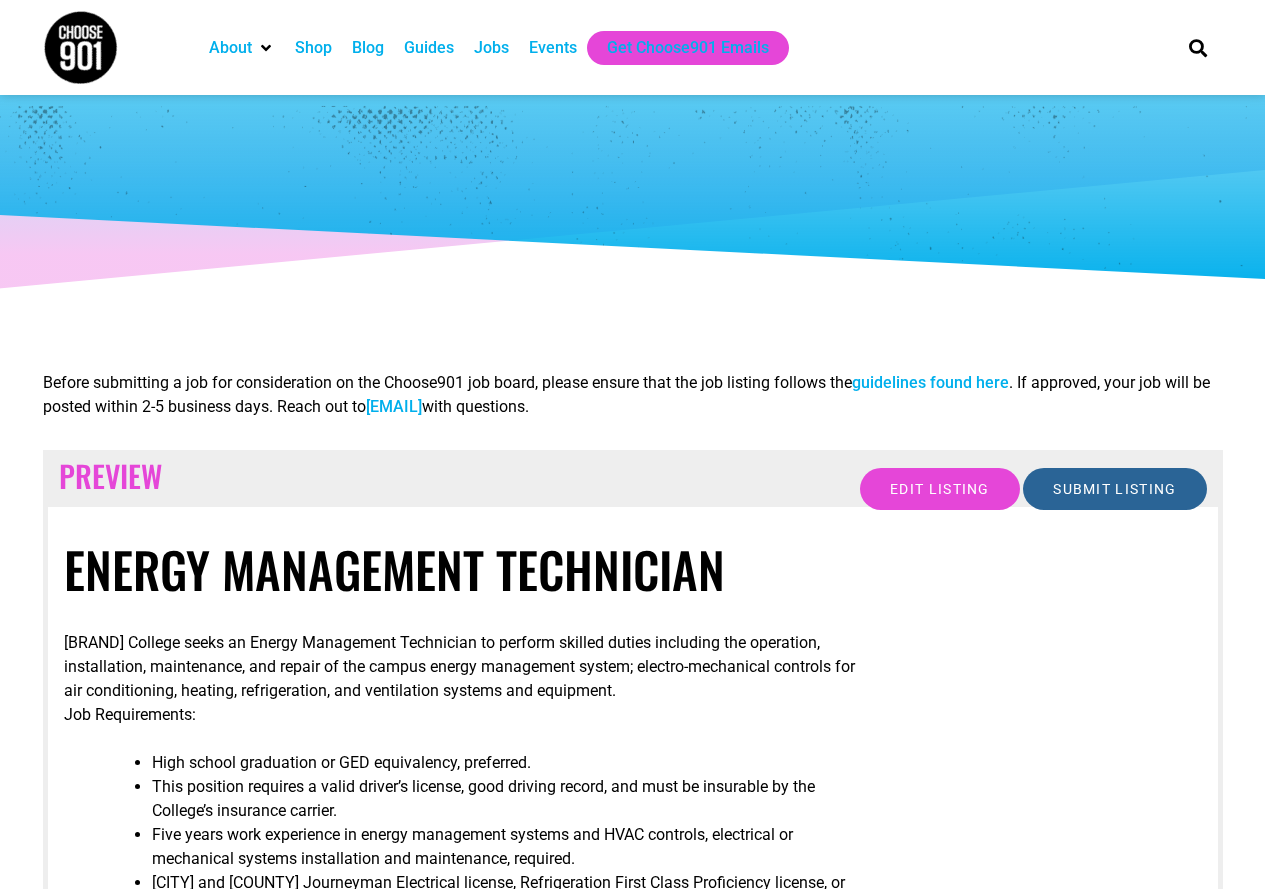 click on "Submit Listing" at bounding box center [1114, 489] 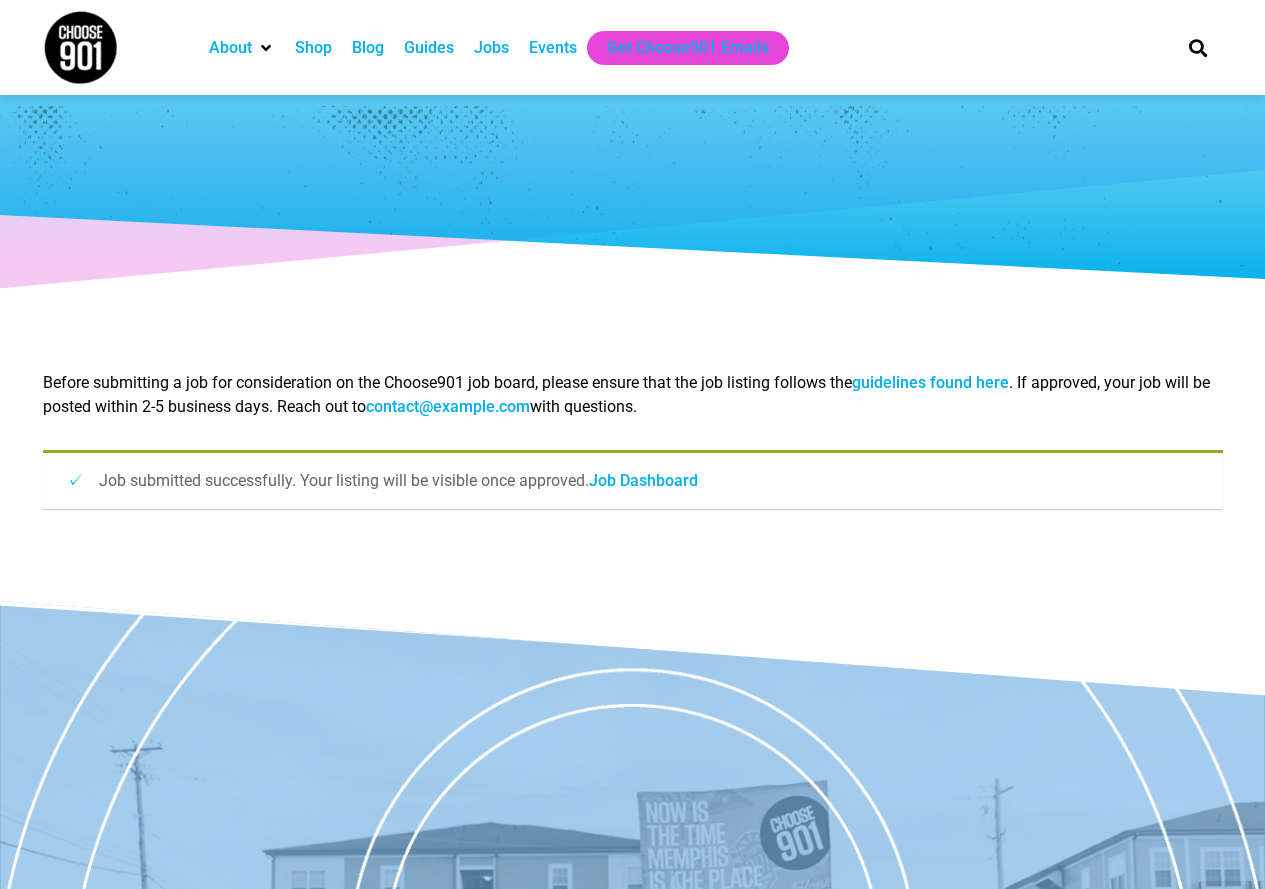 scroll, scrollTop: 0, scrollLeft: 0, axis: both 